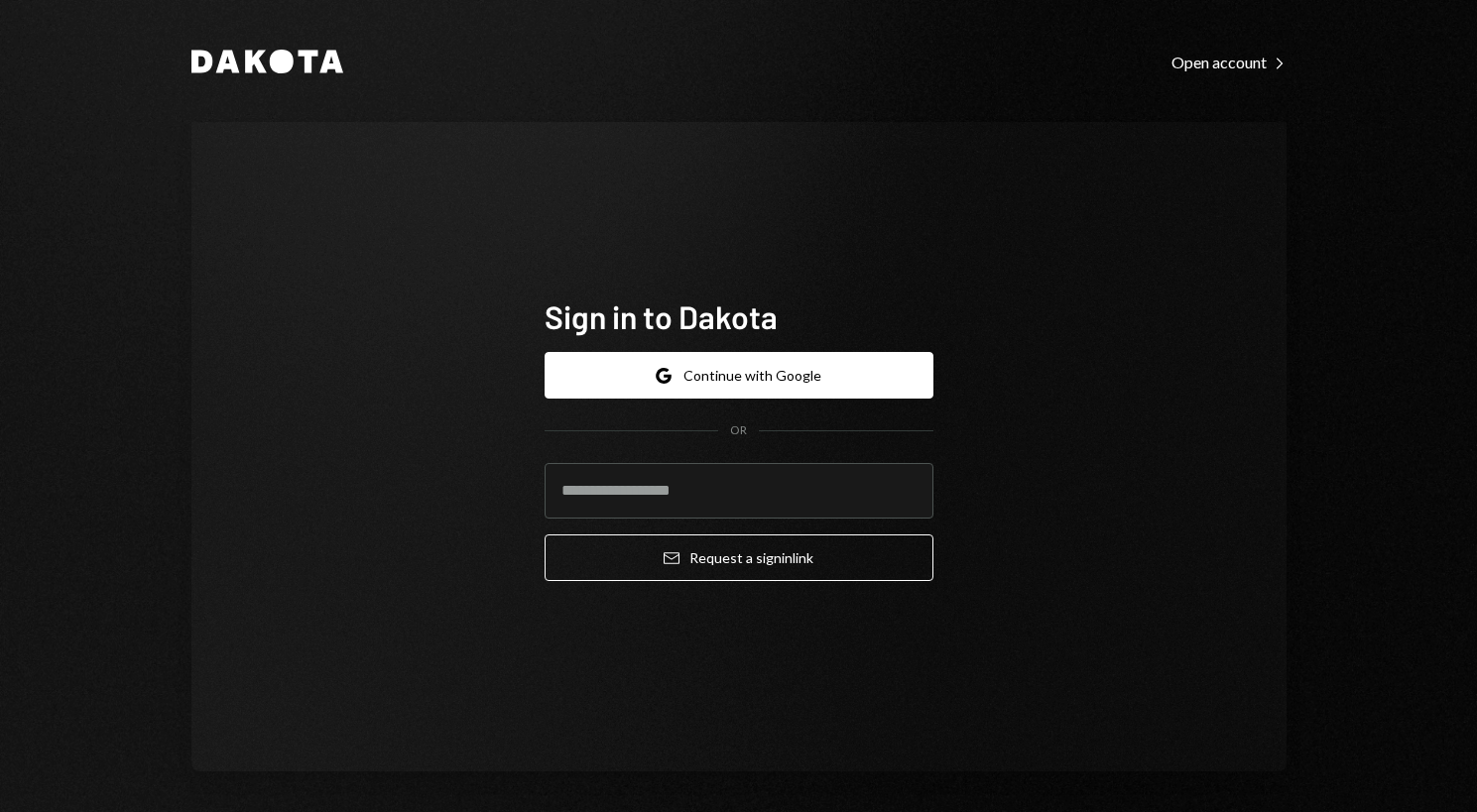 scroll, scrollTop: 0, scrollLeft: 0, axis: both 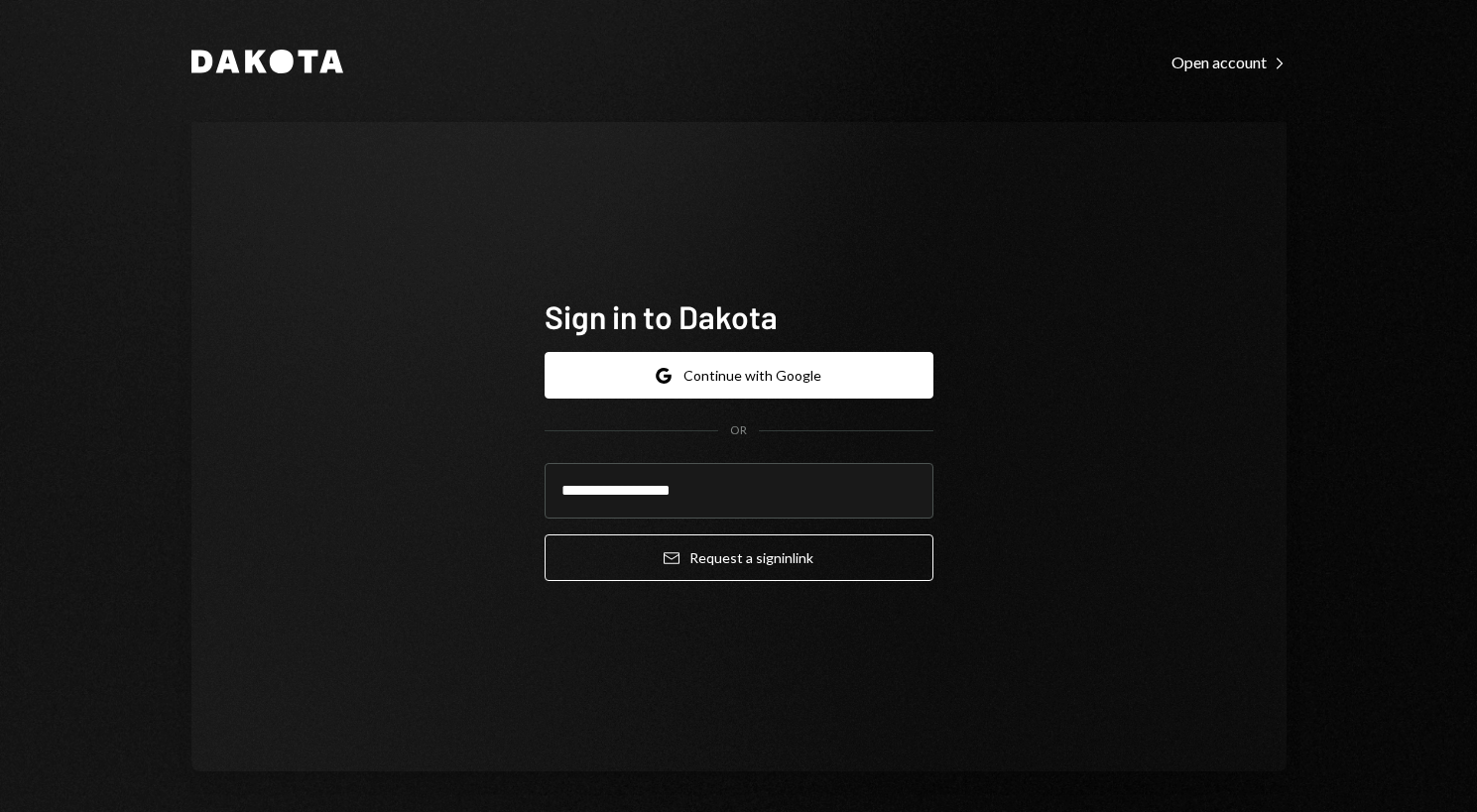 click on "**********" at bounding box center (739, 446) 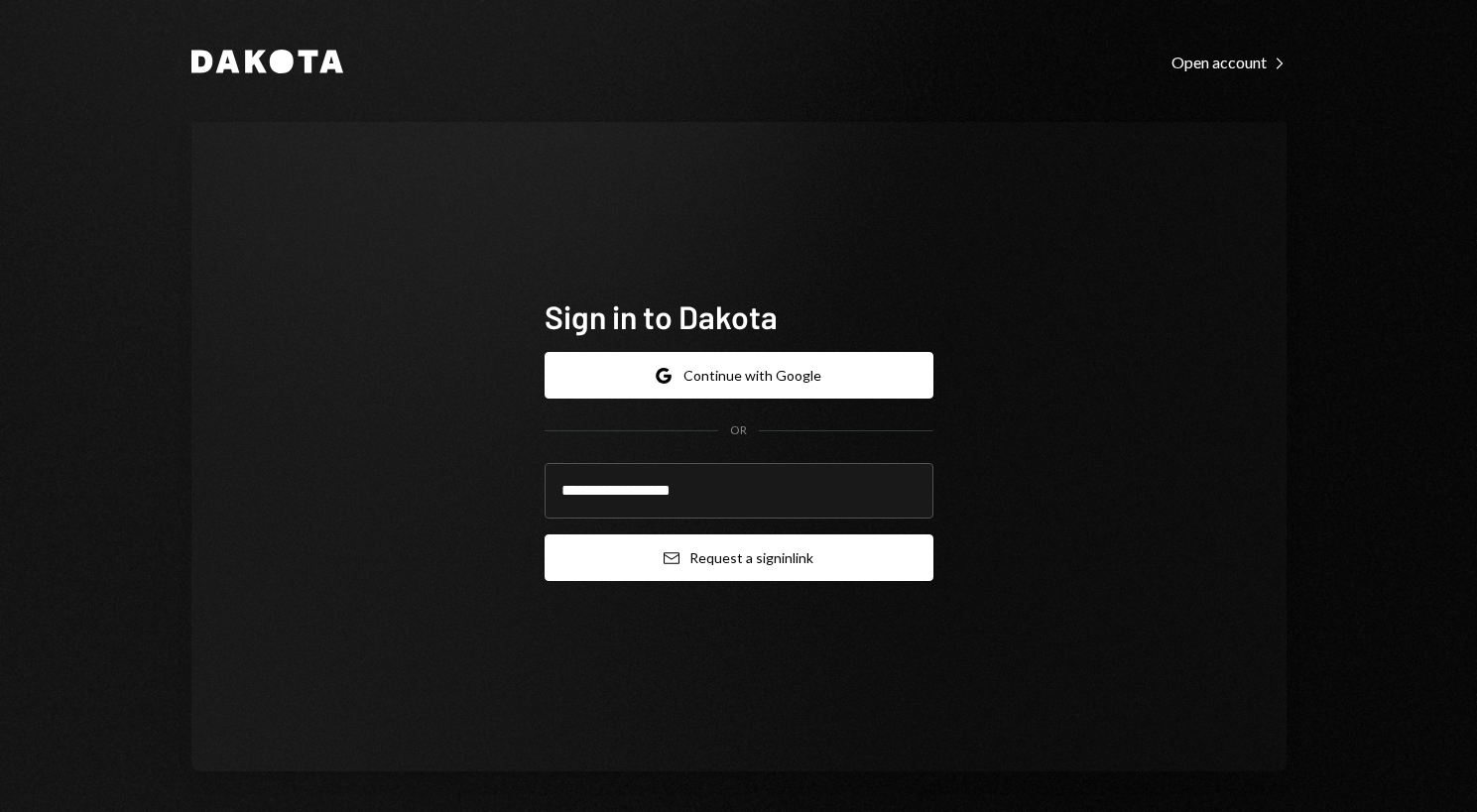 click on "Email Request a sign  in  link" at bounding box center [739, 557] 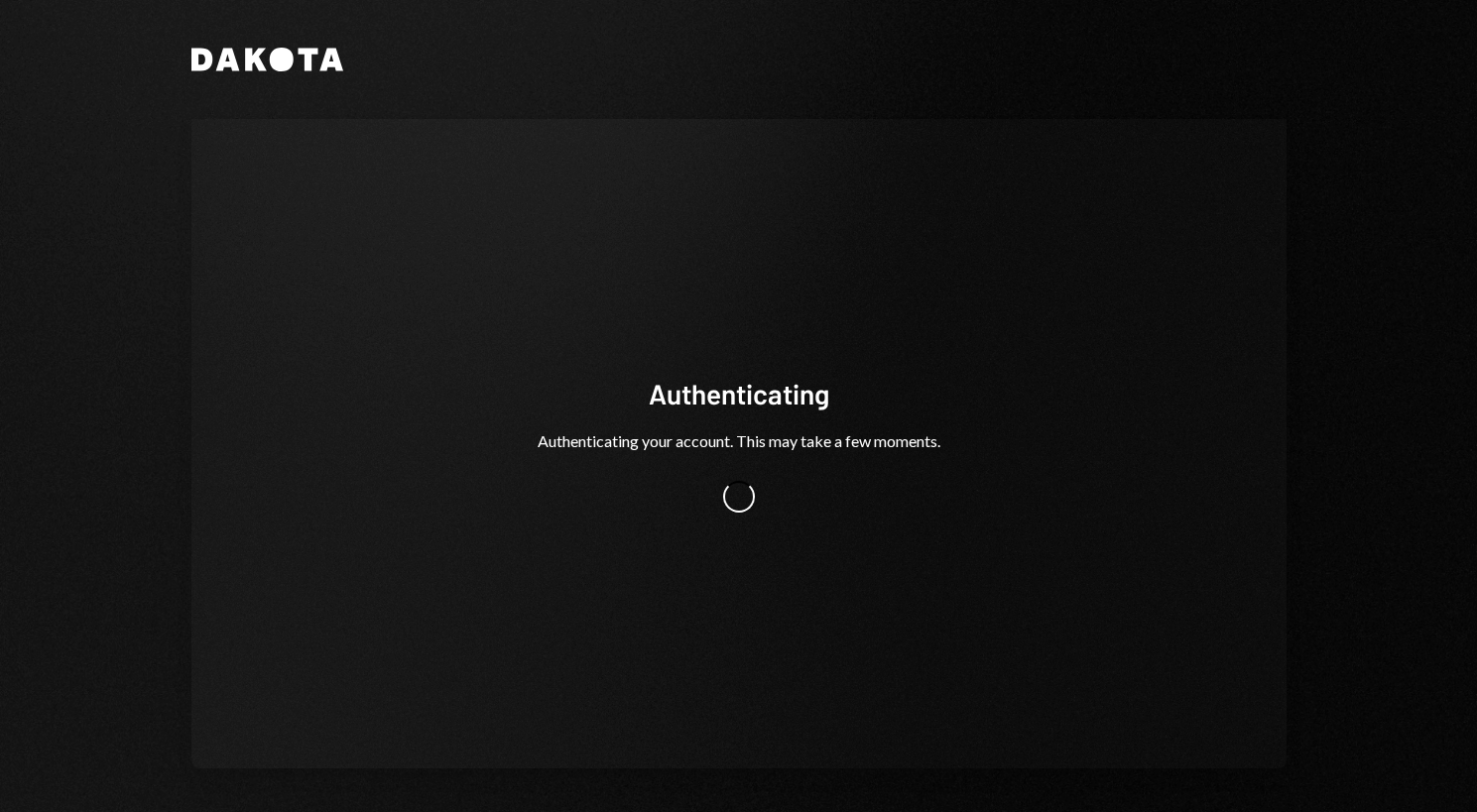 scroll, scrollTop: 0, scrollLeft: 0, axis: both 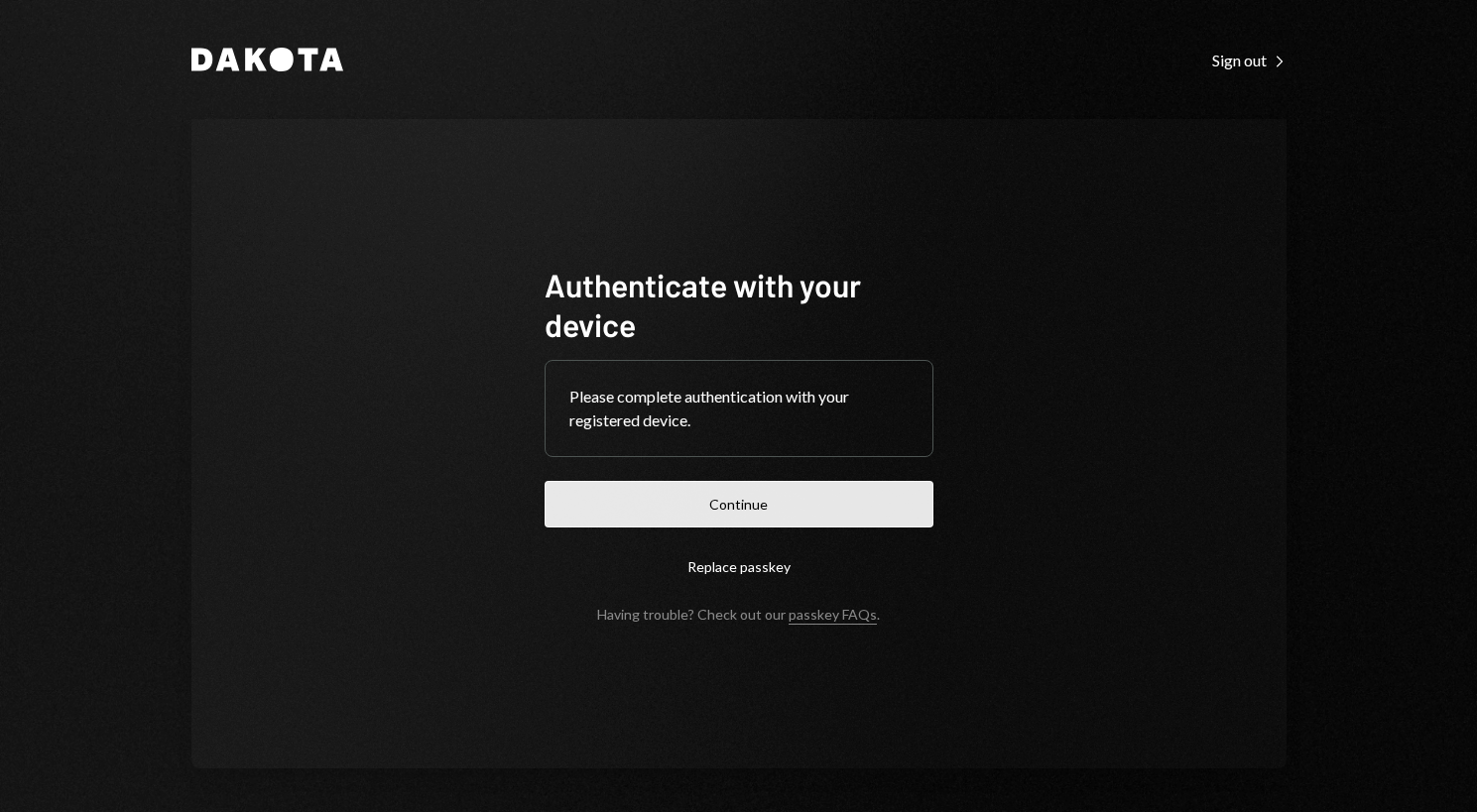 click on "Continue" at bounding box center [739, 504] 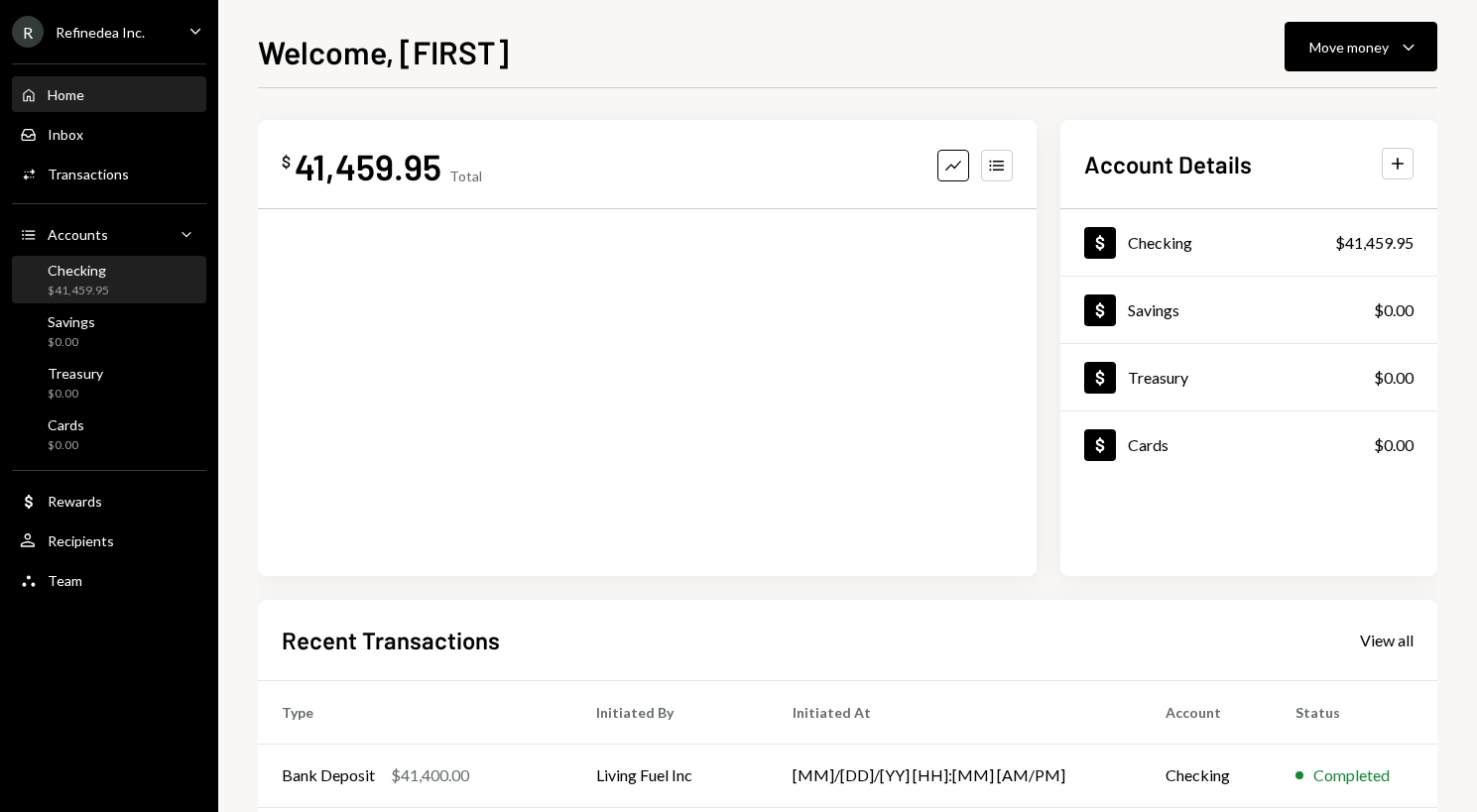 click on "$41,459.95" at bounding box center (78, 290) 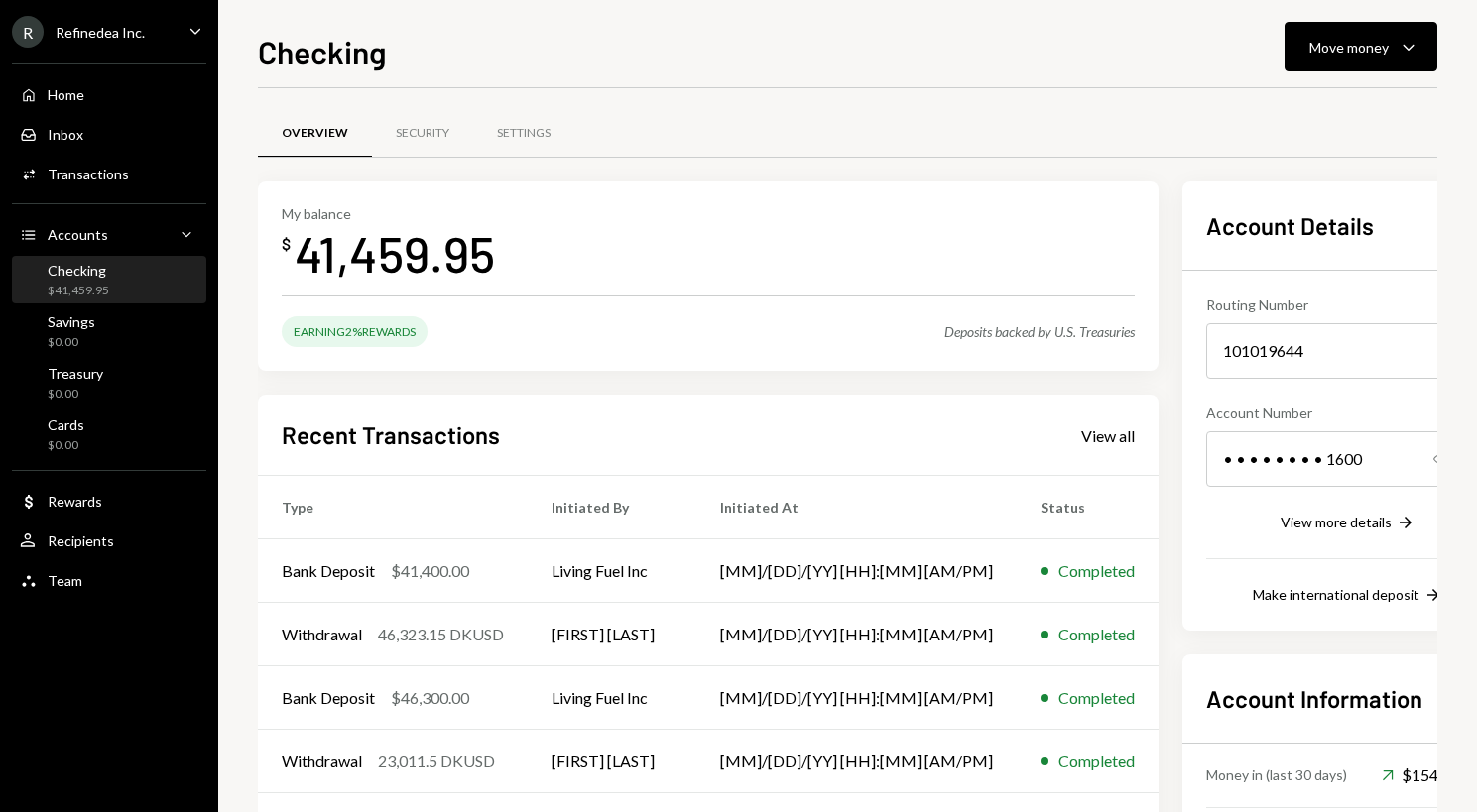 click on "Refinedea Inc." at bounding box center [100, 32] 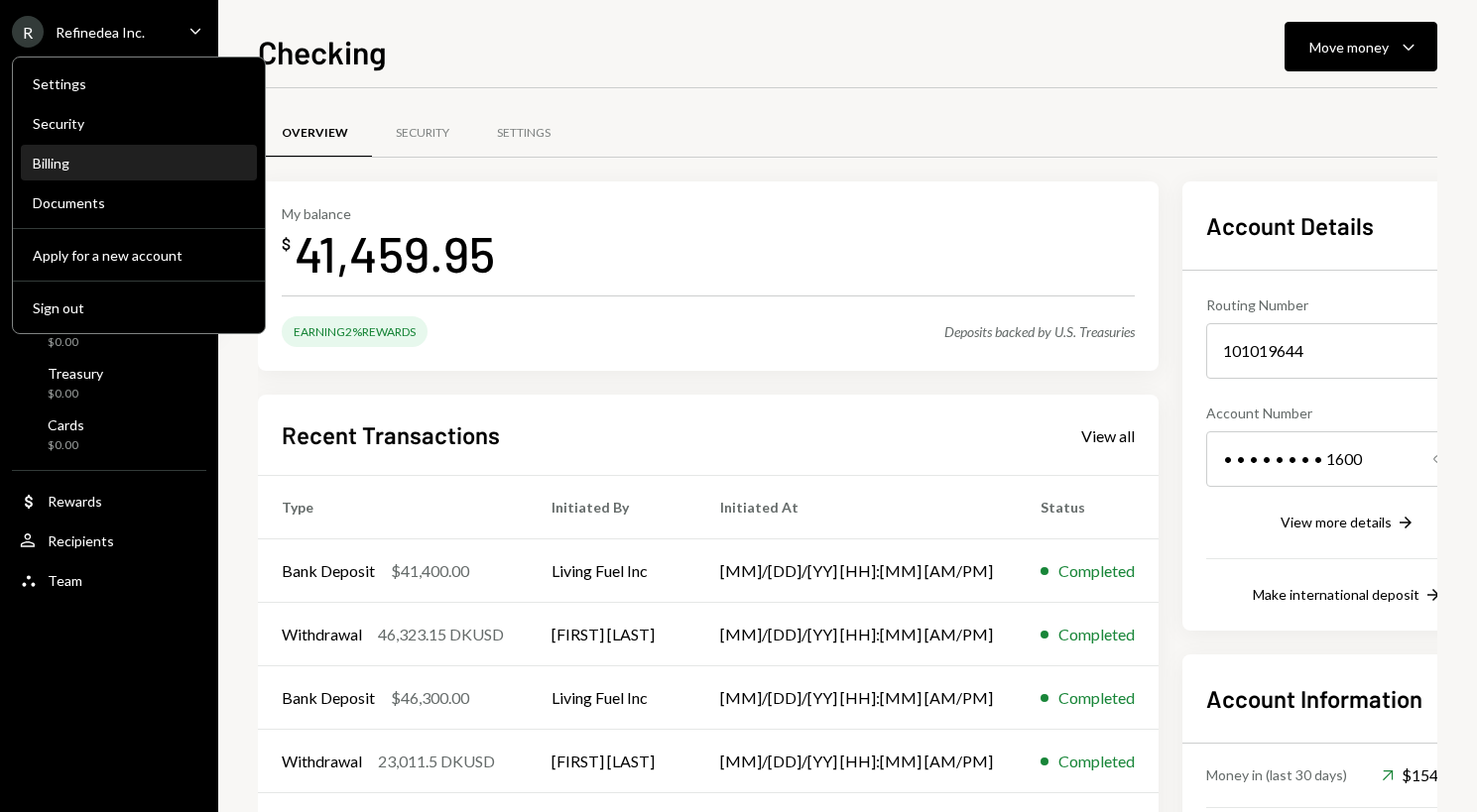 click on "Billing" at bounding box center [139, 164] 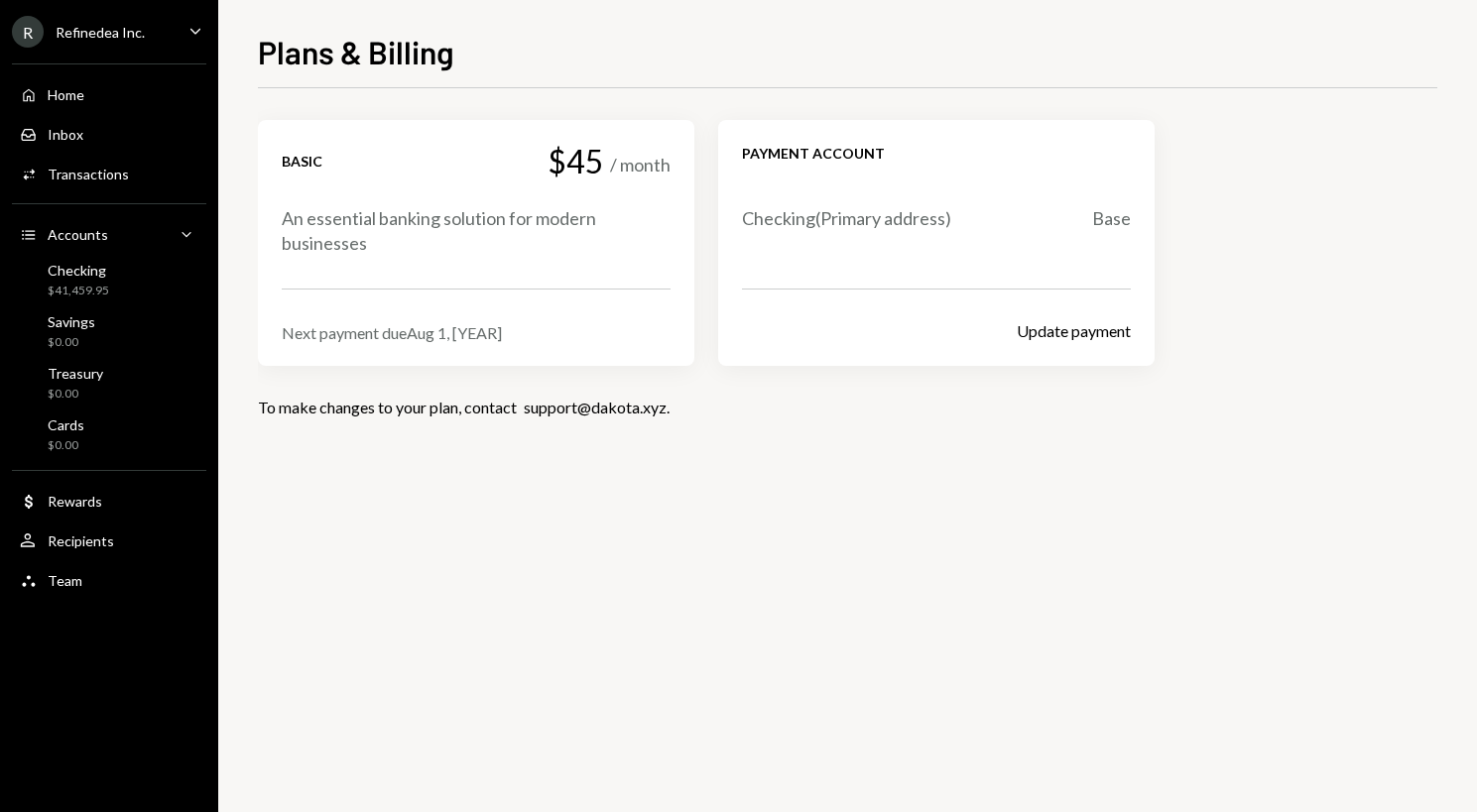 click on "Basic $45 /   month An essential banking solution for modern businesses Next payment due  Aug 1, [YEAR] Payment account Checking  ( Primary   address) Base Update payment To make changes to your plan, contact   support@example.com ." at bounding box center (847, 450) 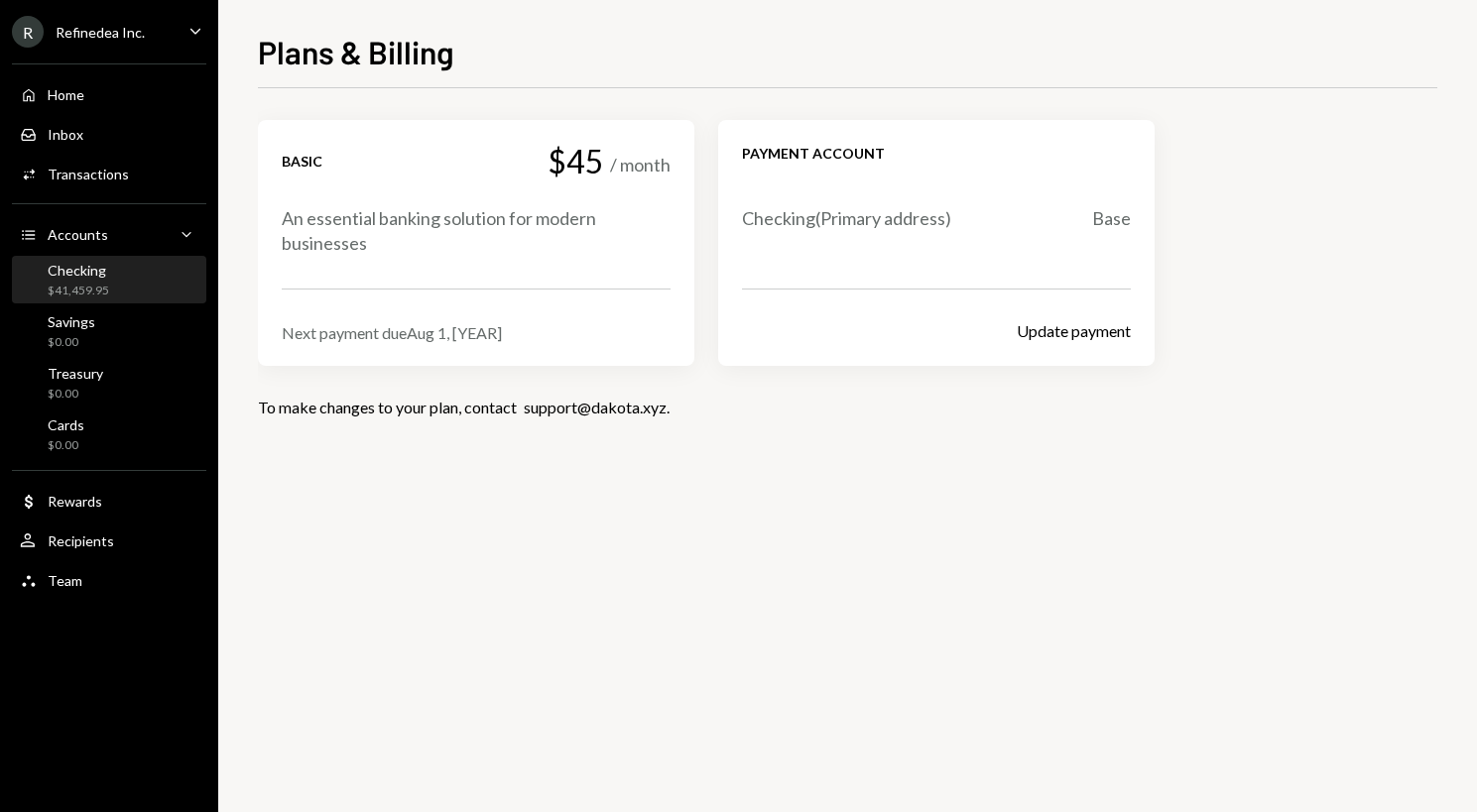 click on "Checking $41,459.95" at bounding box center (109, 281) 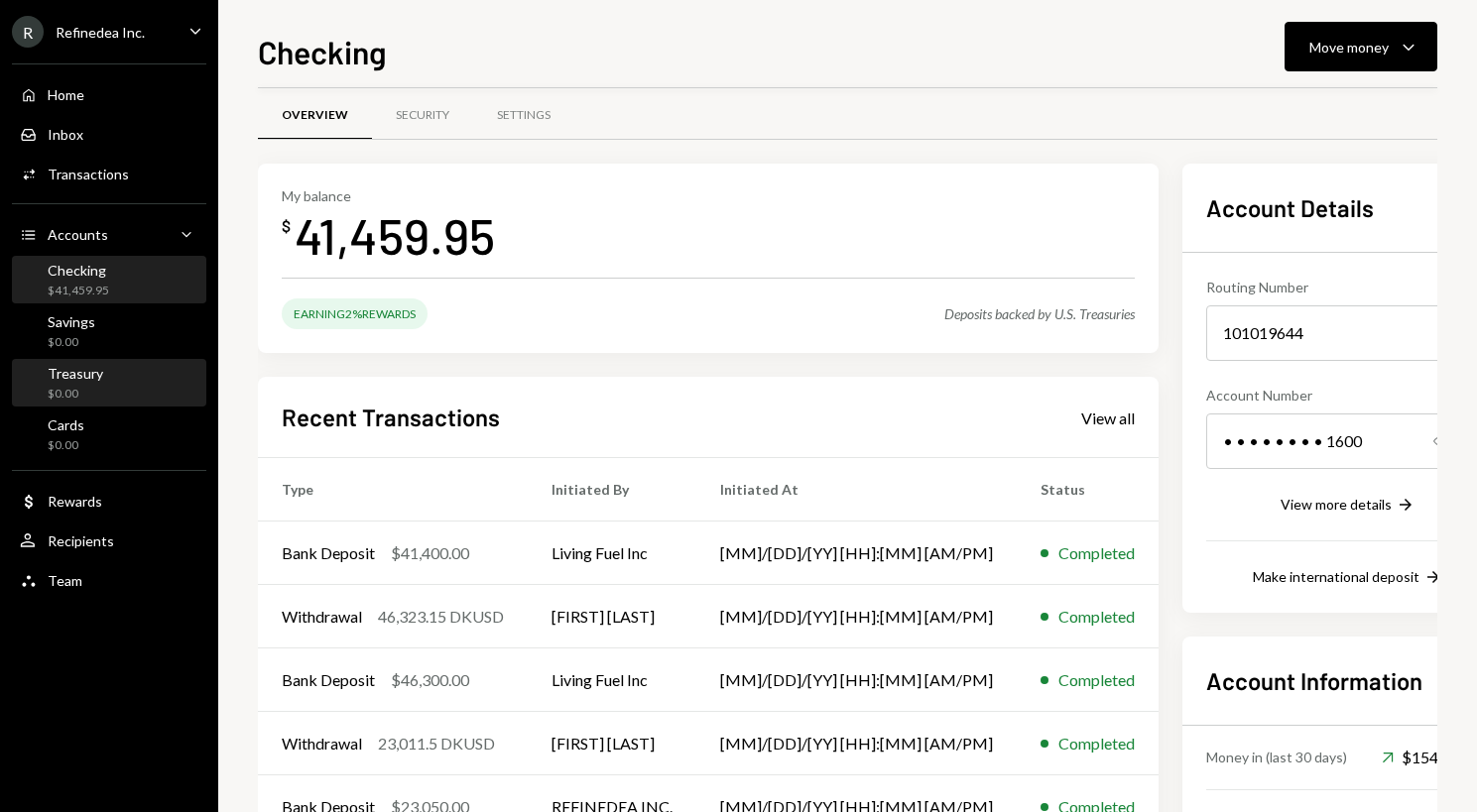 scroll, scrollTop: 0, scrollLeft: 0, axis: both 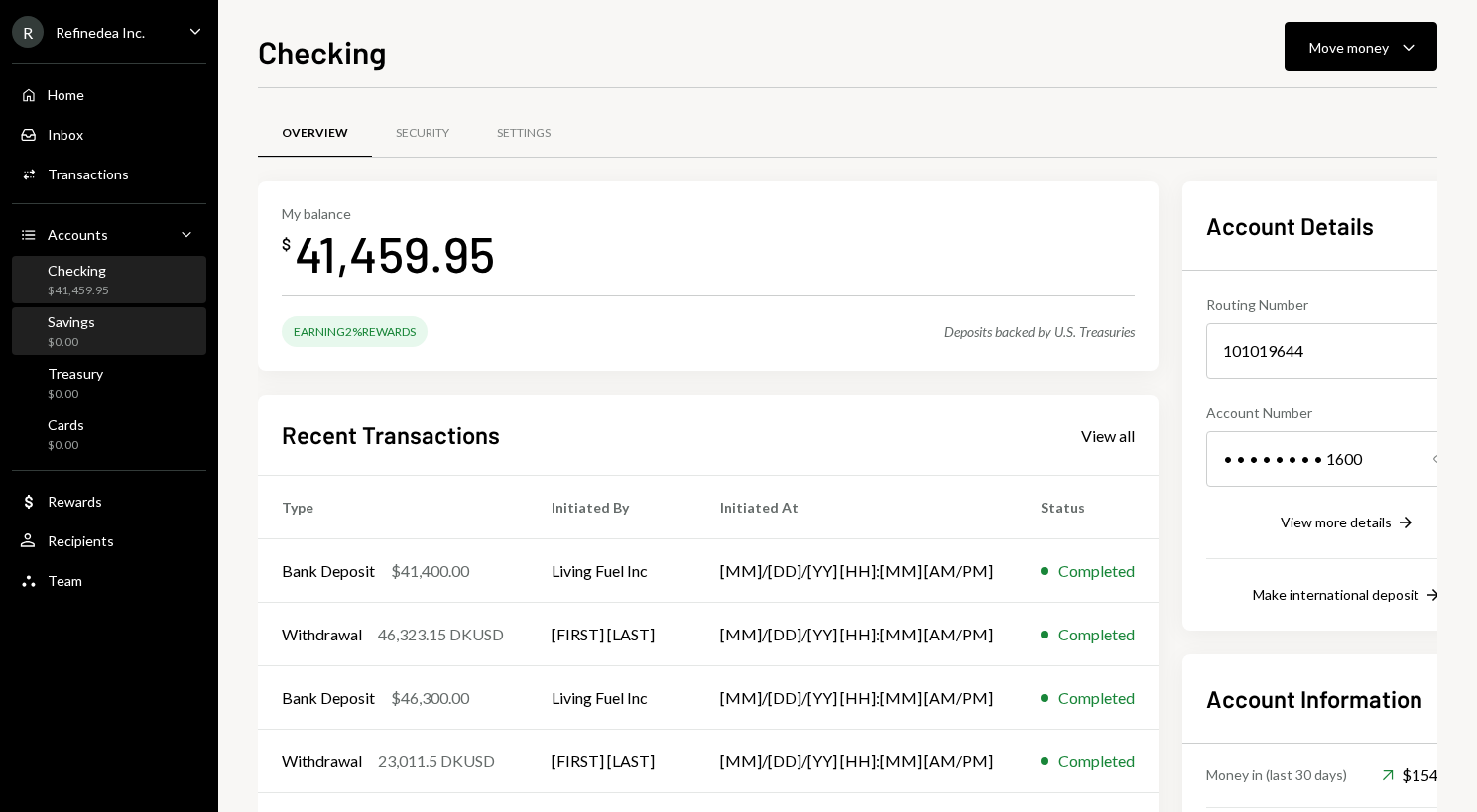 click on "Savings $0.00" at bounding box center [109, 332] 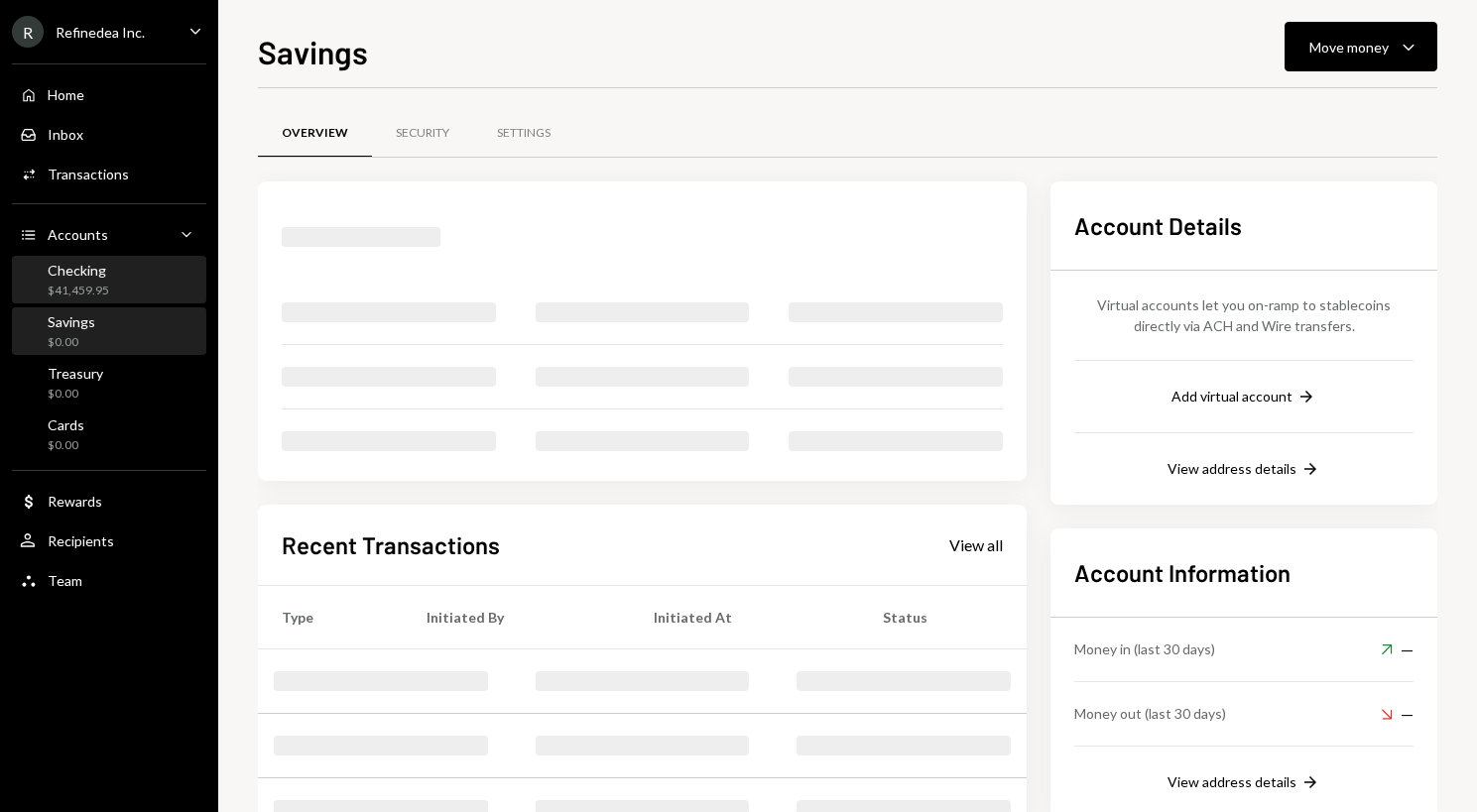click on "Checking $41,459.95" at bounding box center [109, 281] 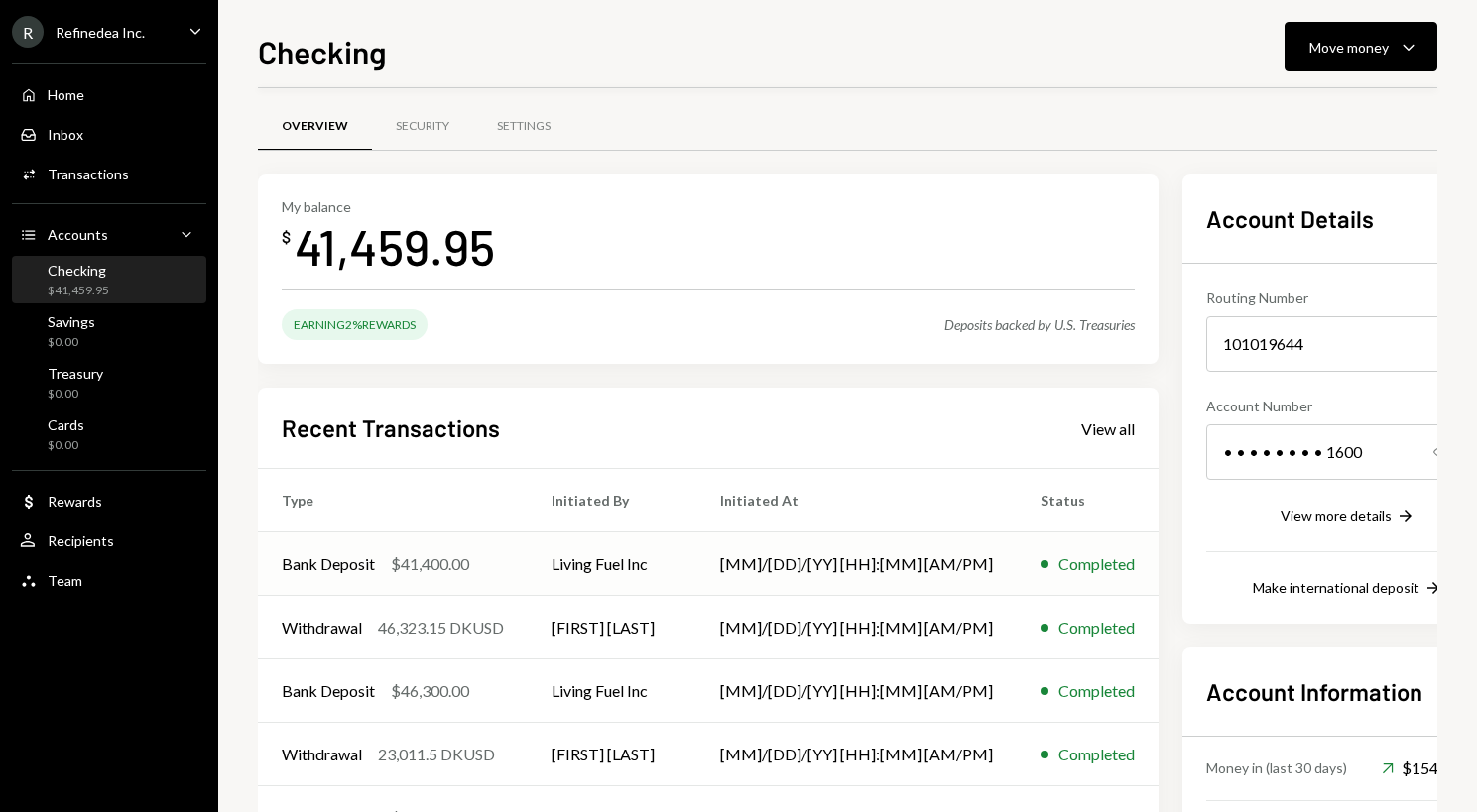 scroll, scrollTop: 0, scrollLeft: 0, axis: both 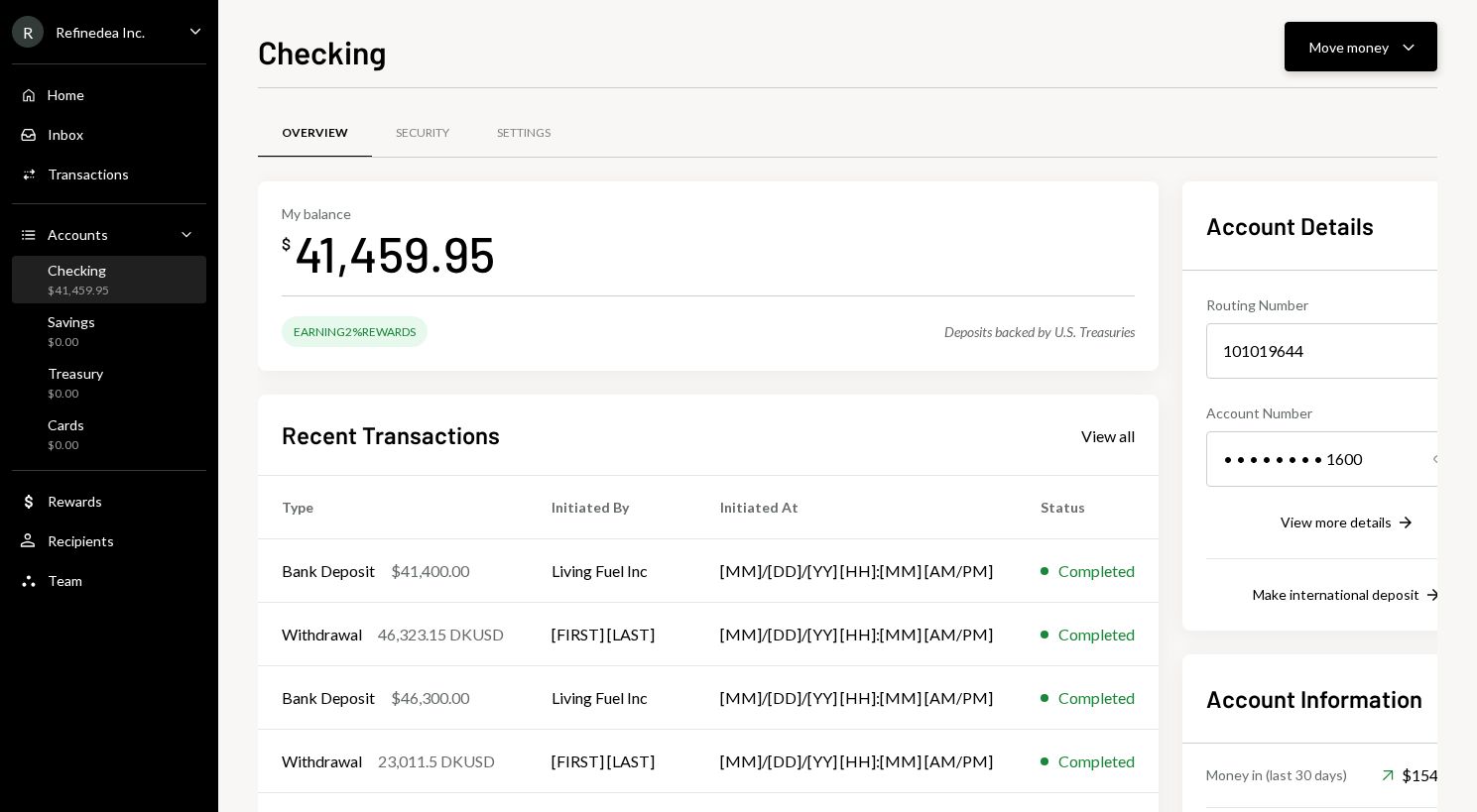 click on "Move money Caret Down" at bounding box center (1361, 47) 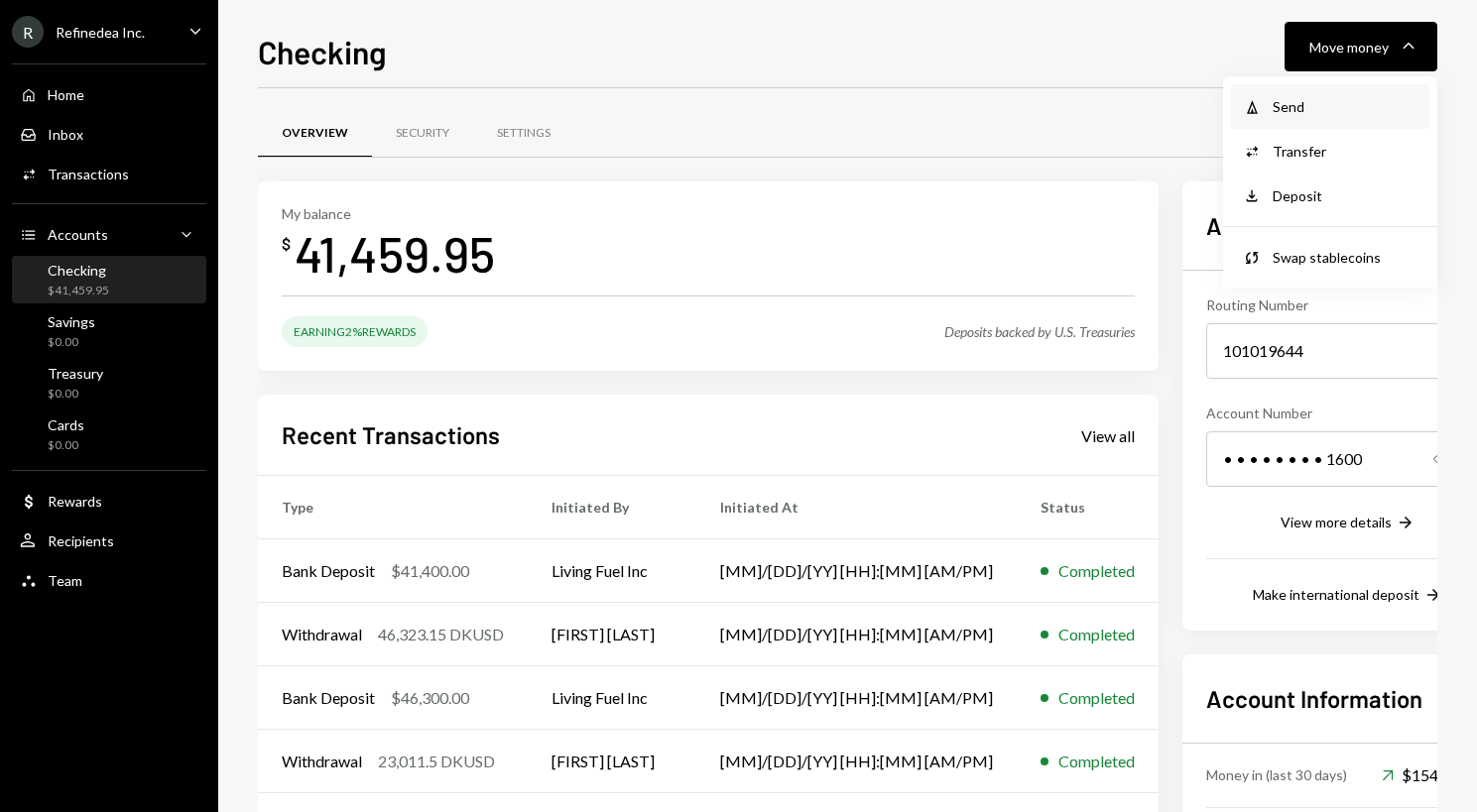 click on "Send" at bounding box center [1345, 106] 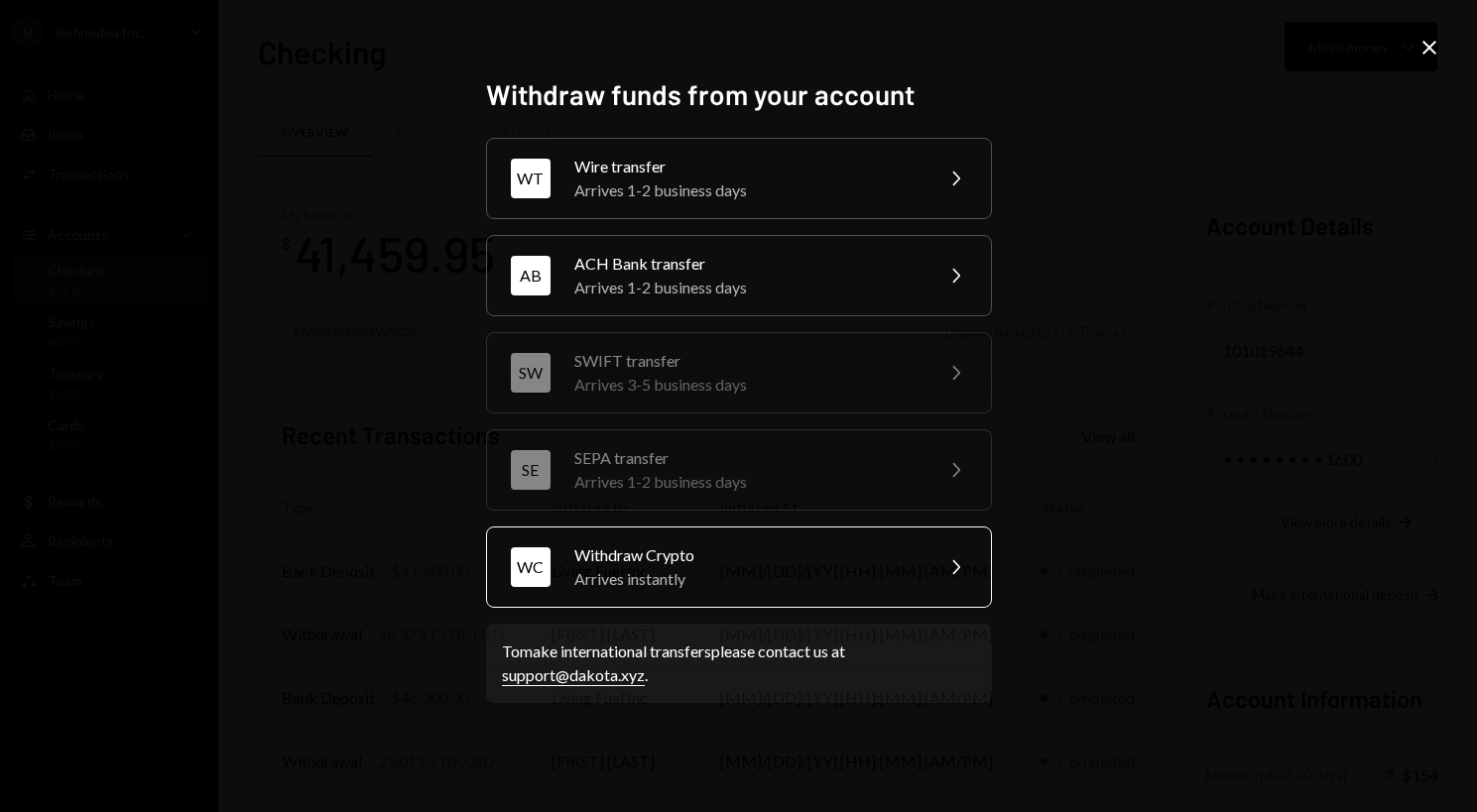 click on "Arrives instantly" at bounding box center (747, 579) 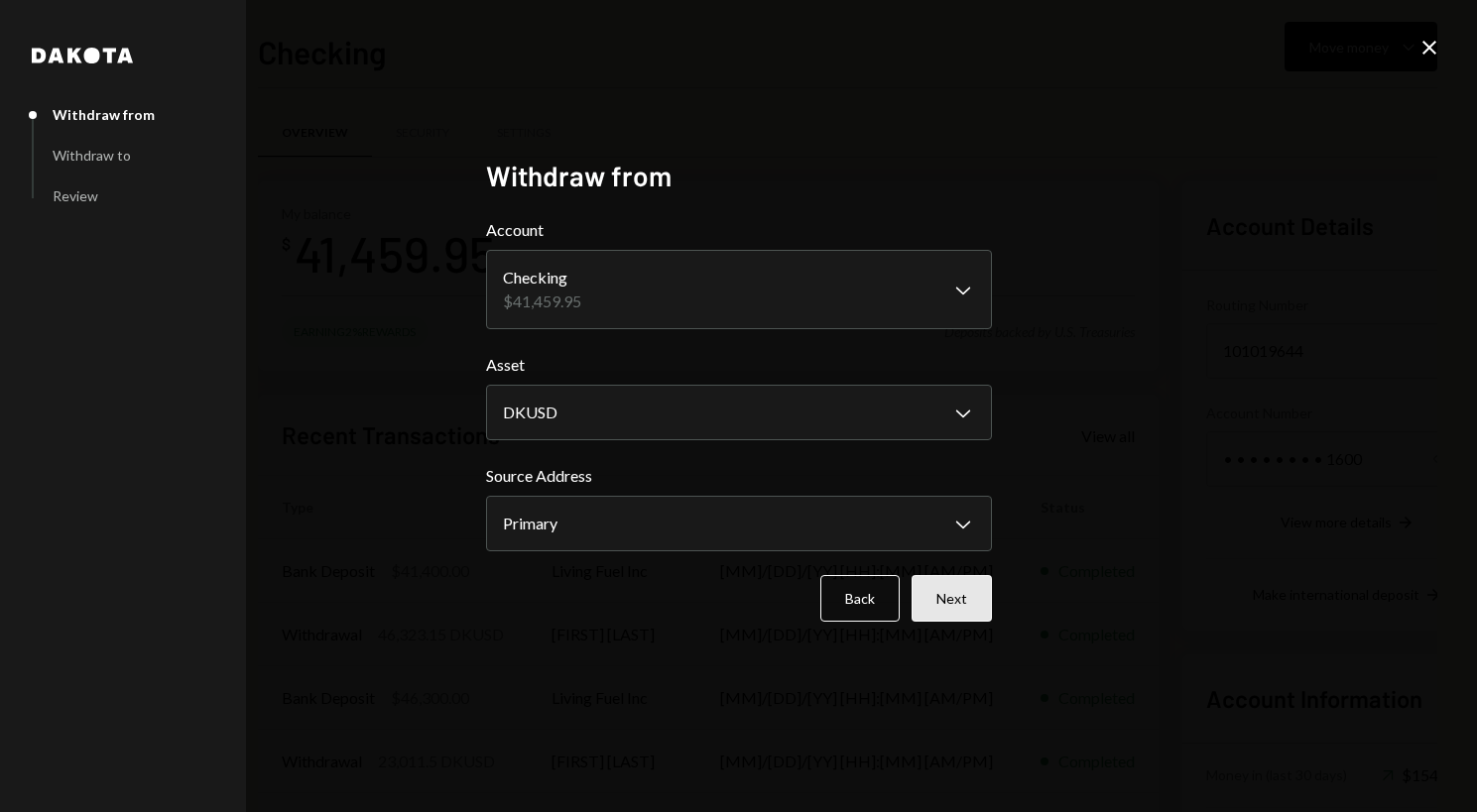 click on "Next" at bounding box center [951, 598] 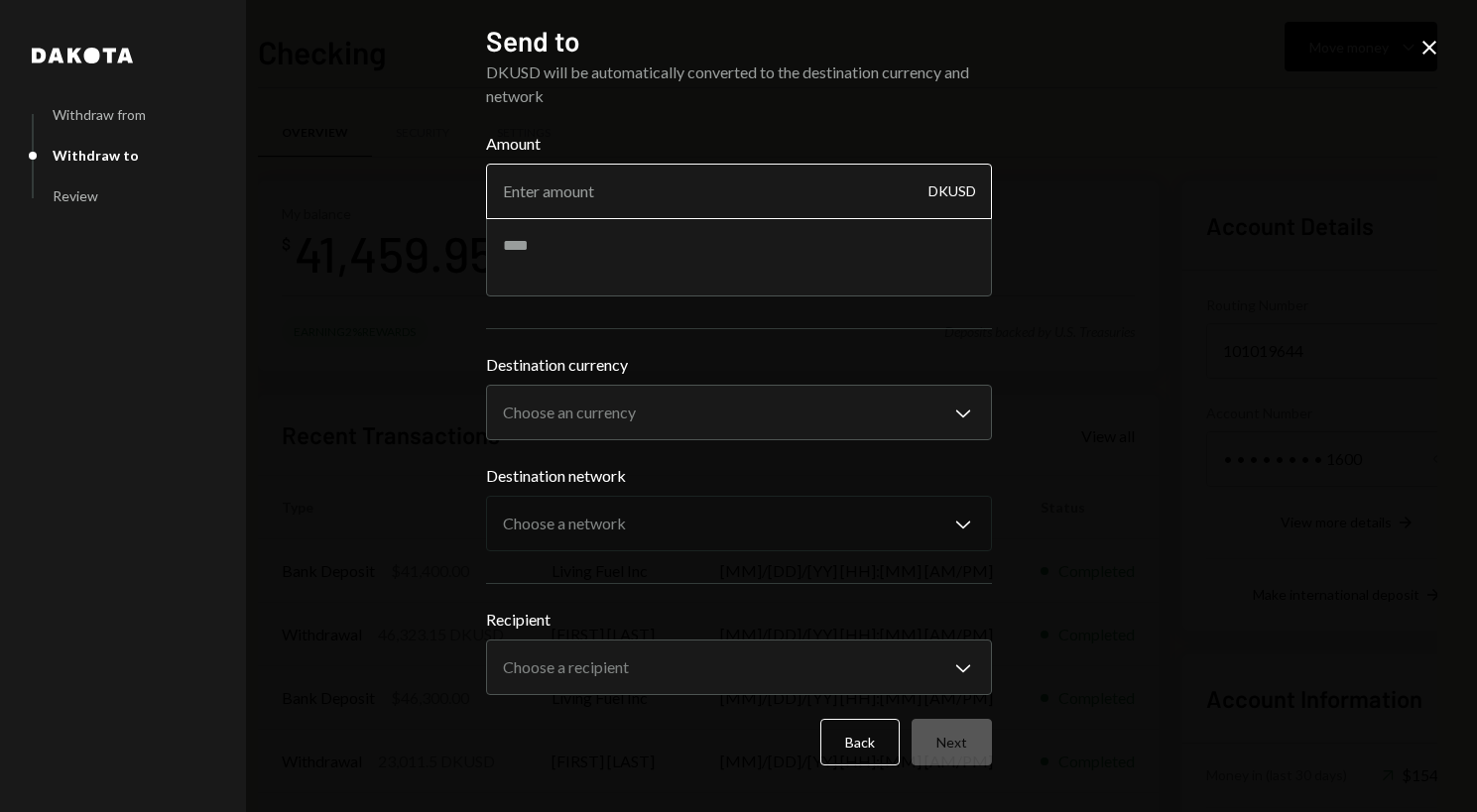 click on "Amount" at bounding box center [739, 191] 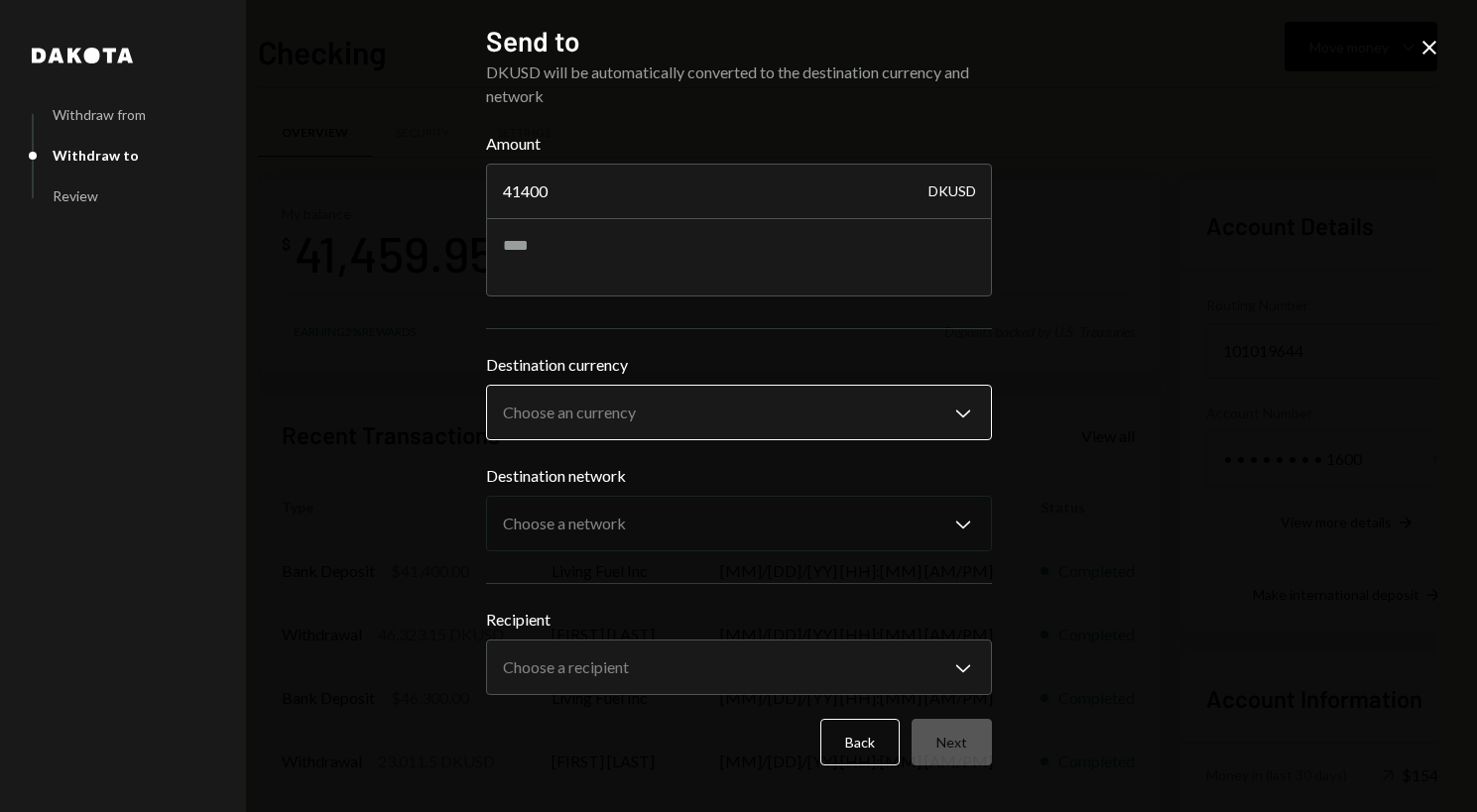 type on "41400" 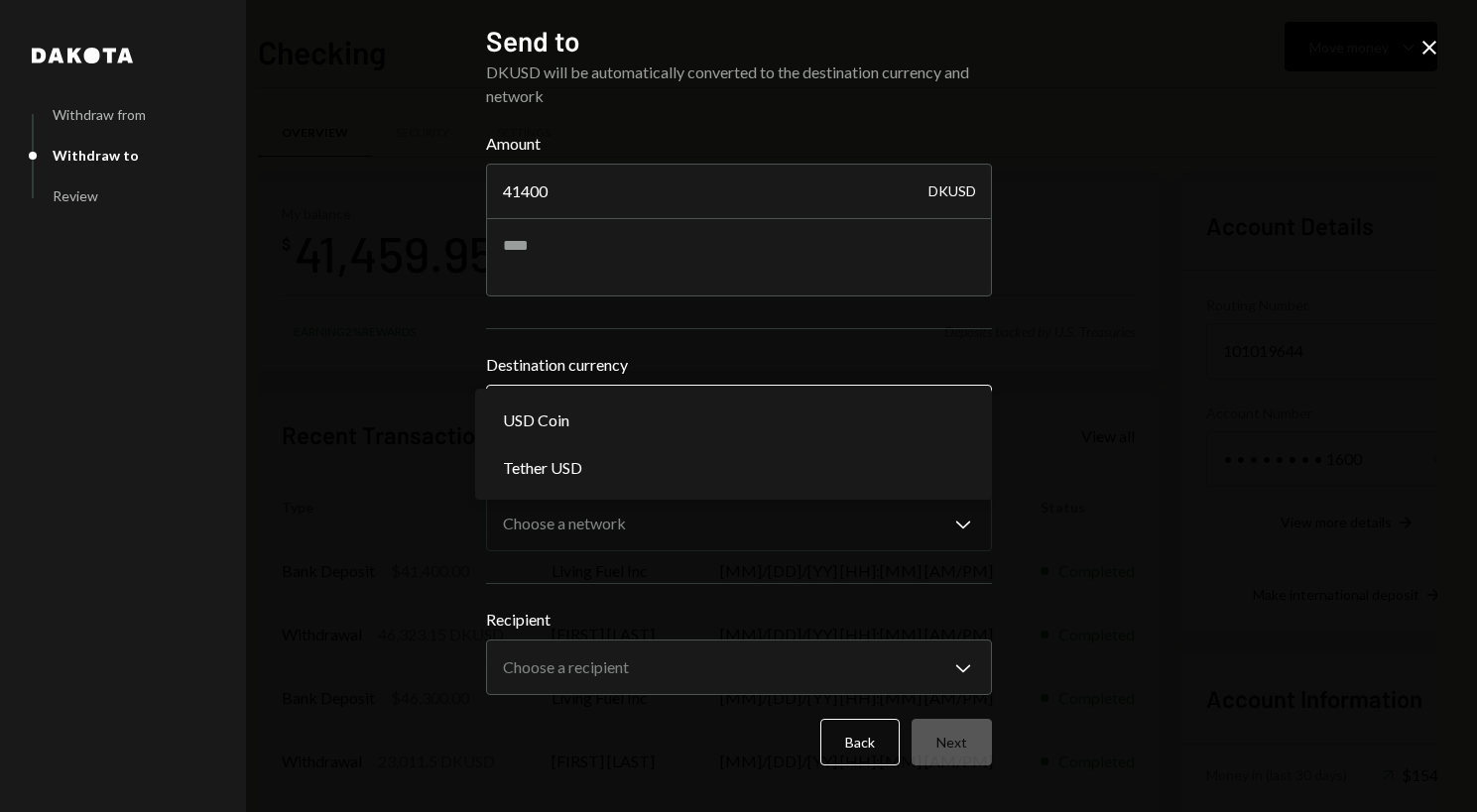 click on "R Refinedea Inc. Caret Down Home Home Inbox Inbox Activities Transactions Accounts Accounts Caret Down Checking $41,459.95 Savings $0.00 Treasury $0.00 Cards $0.00 Dollar Rewards User Recipients Team Team Checking Move money Caret Down Overview Security Settings My balance $ 41,459.95 Earning  2%  Rewards Deposits backed by U.S. Treasuries Recent Transactions View all Type Initiated By Initiated At Status Bank Deposit $41,400.00 Living Fuel Inc 07/31/25 2:29 PM Completed Withdrawal 46,323.15  DKUSD Ali Afshari 07/29/25 1:30 PM Completed Bank Deposit $46,300.00 Living Fuel Inc 07/29/25 12:12 PM Completed Withdrawal 23,011.5  DKUSD Ali Afshari 07/07/25 11:04 AM Completed Bank Deposit $23,050.00 REFINEDEA INC. 07/07/25 10:48 AM Completed Account Details Routing Number 101019644 Copy Account Number • • • • • • • •  1600 Show Copy View more details Right Arrow Make international deposit Right Arrow Account Information Money in (last 30 days) Up Right Arrow $154,700.00 Money out (last 30 days) 41400" at bounding box center [738, 406] 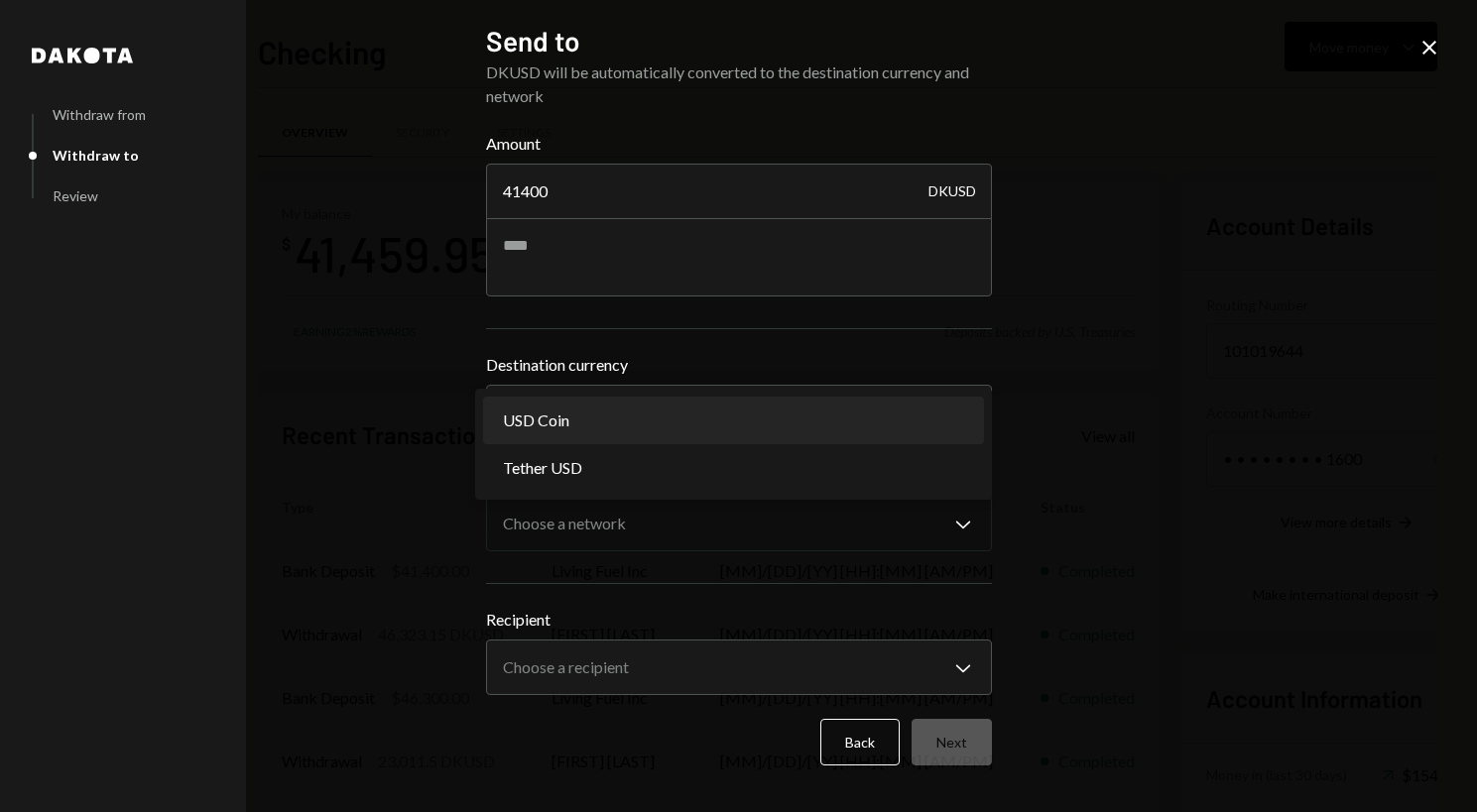 select on "****" 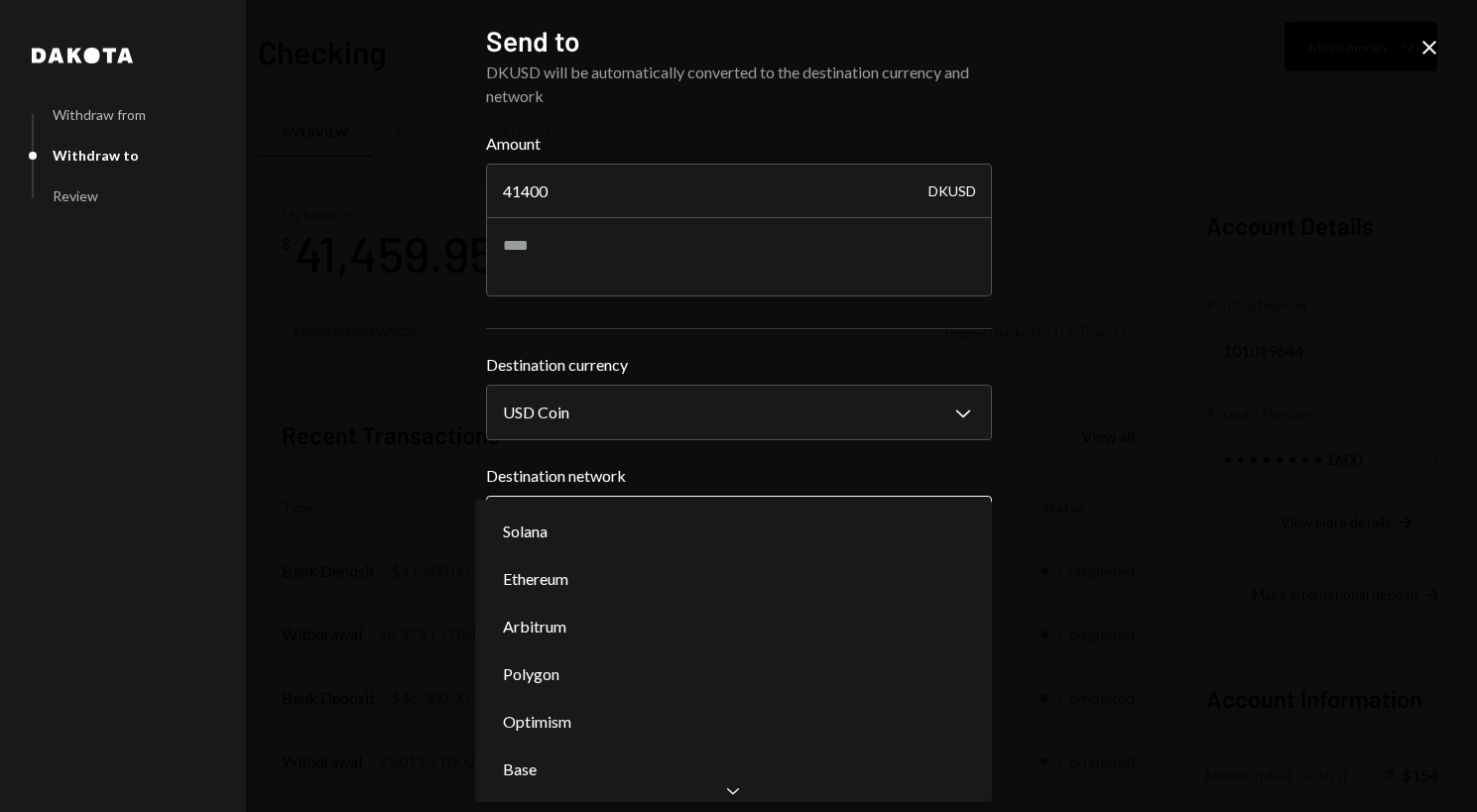 click on "R Refinedea Inc. Caret Down Home Home Inbox Inbox Activities Transactions Accounts Accounts Caret Down Checking $41,459.95 Savings $0.00 Treasury $0.00 Cards $0.00 Dollar Rewards User Recipients Team Team Checking Move money Caret Down Overview Security Settings My balance $ 41,459.95 Earning  2%  Rewards Deposits backed by U.S. Treasuries Recent Transactions View all Type Initiated By Initiated At Status Bank Deposit $41,400.00 Living Fuel Inc 07/31/25 2:29 PM Completed Withdrawal 46,323.15  DKUSD Ali Afshari 07/29/25 1:30 PM Completed Bank Deposit $46,300.00 Living Fuel Inc 07/29/25 12:12 PM Completed Withdrawal 23,011.5  DKUSD Ali Afshari 07/07/25 11:04 AM Completed Bank Deposit $23,050.00 REFINEDEA INC. 07/07/25 10:48 AM Completed Account Details Routing Number 101019644 Copy Account Number • • • • • • • •  1600 Show Copy View more details Right Arrow Make international deposit Right Arrow Account Information Money in (last 30 days) Up Right Arrow $154,700.00 Money out (last 30 days) 41400" at bounding box center [738, 406] 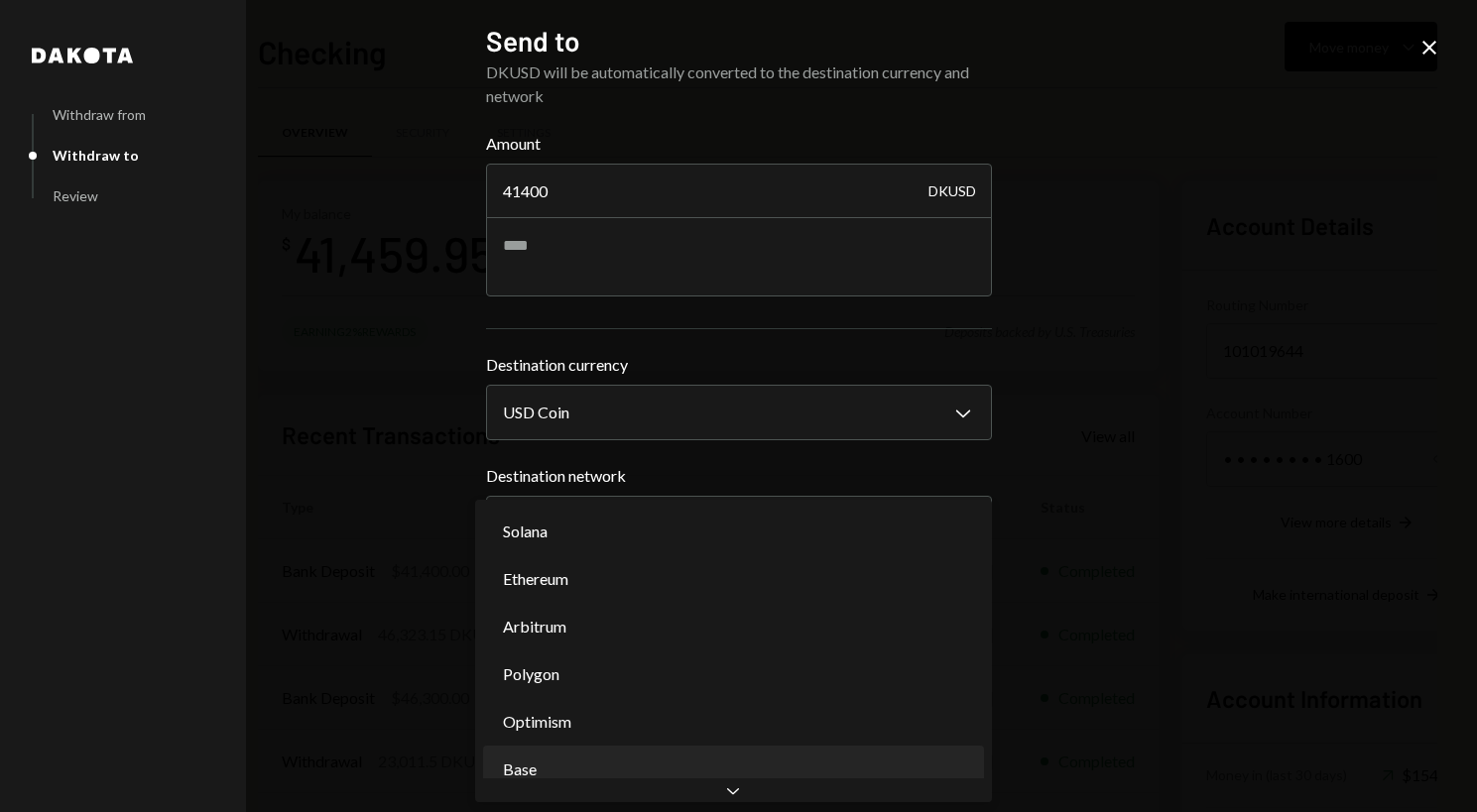 select on "**********" 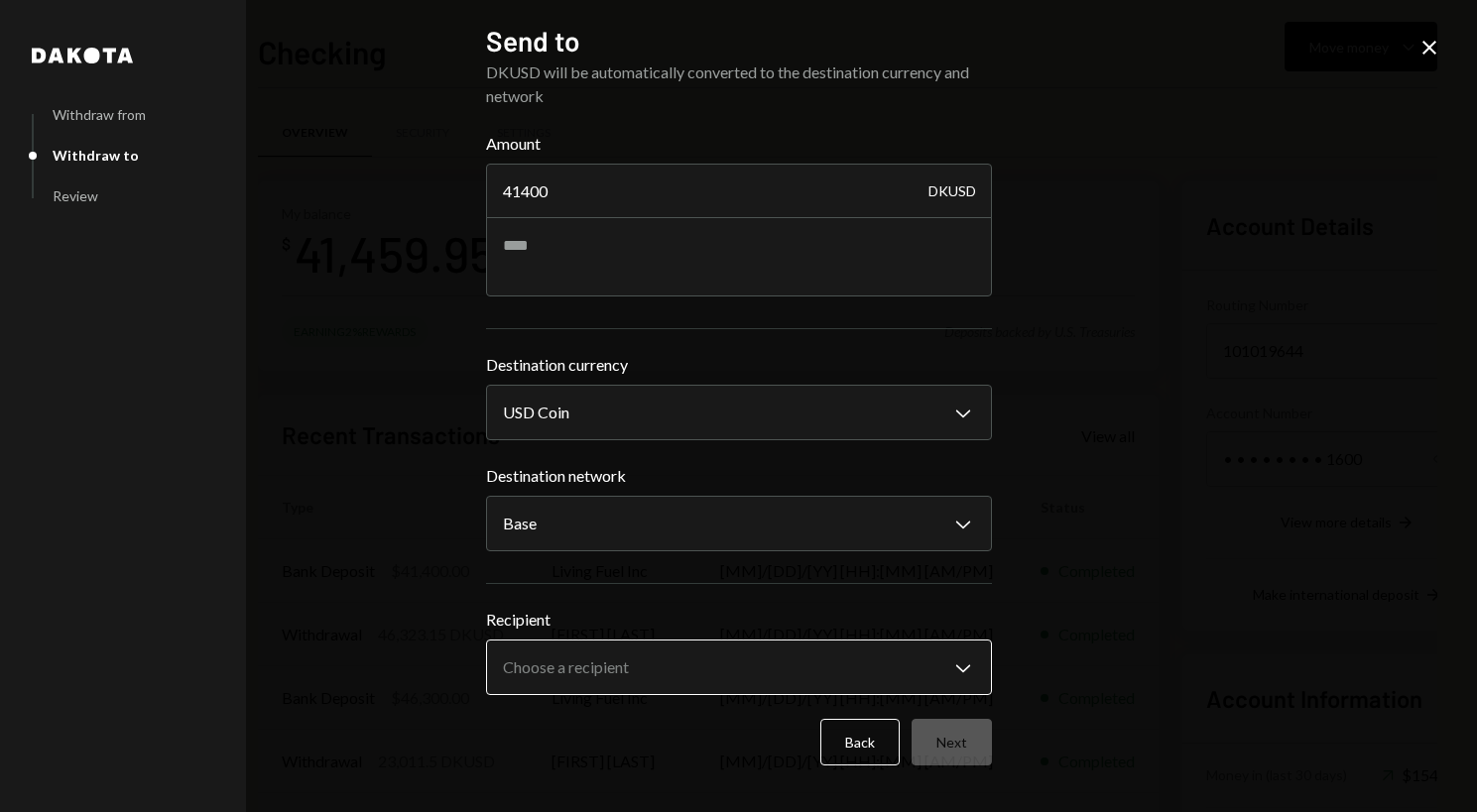 click on "R Refinedea Inc. Caret Down Home Home Inbox Inbox Activities Transactions Accounts Accounts Caret Down Checking $41,459.95 Savings $0.00 Treasury $0.00 Cards $0.00 Dollar Rewards User Recipients Team Team Checking Move money Caret Down Overview Security Settings My balance $ 41,459.95 Earning  2%  Rewards Deposits backed by U.S. Treasuries Recent Transactions View all Type Initiated By Initiated At Status Bank Deposit $41,400.00 Living Fuel Inc 07/31/25 2:29 PM Completed Withdrawal 46,323.15  DKUSD Ali Afshari 07/29/25 1:30 PM Completed Bank Deposit $46,300.00 Living Fuel Inc 07/29/25 12:12 PM Completed Withdrawal 23,011.5  DKUSD Ali Afshari 07/07/25 11:04 AM Completed Bank Deposit $23,050.00 REFINEDEA INC. 07/07/25 10:48 AM Completed Account Details Routing Number 101019644 Copy Account Number • • • • • • • •  1600 Show Copy View more details Right Arrow Make international deposit Right Arrow Account Information Money in (last 30 days) Up Right Arrow $154,700.00 Money out (last 30 days) 41400" at bounding box center (738, 406) 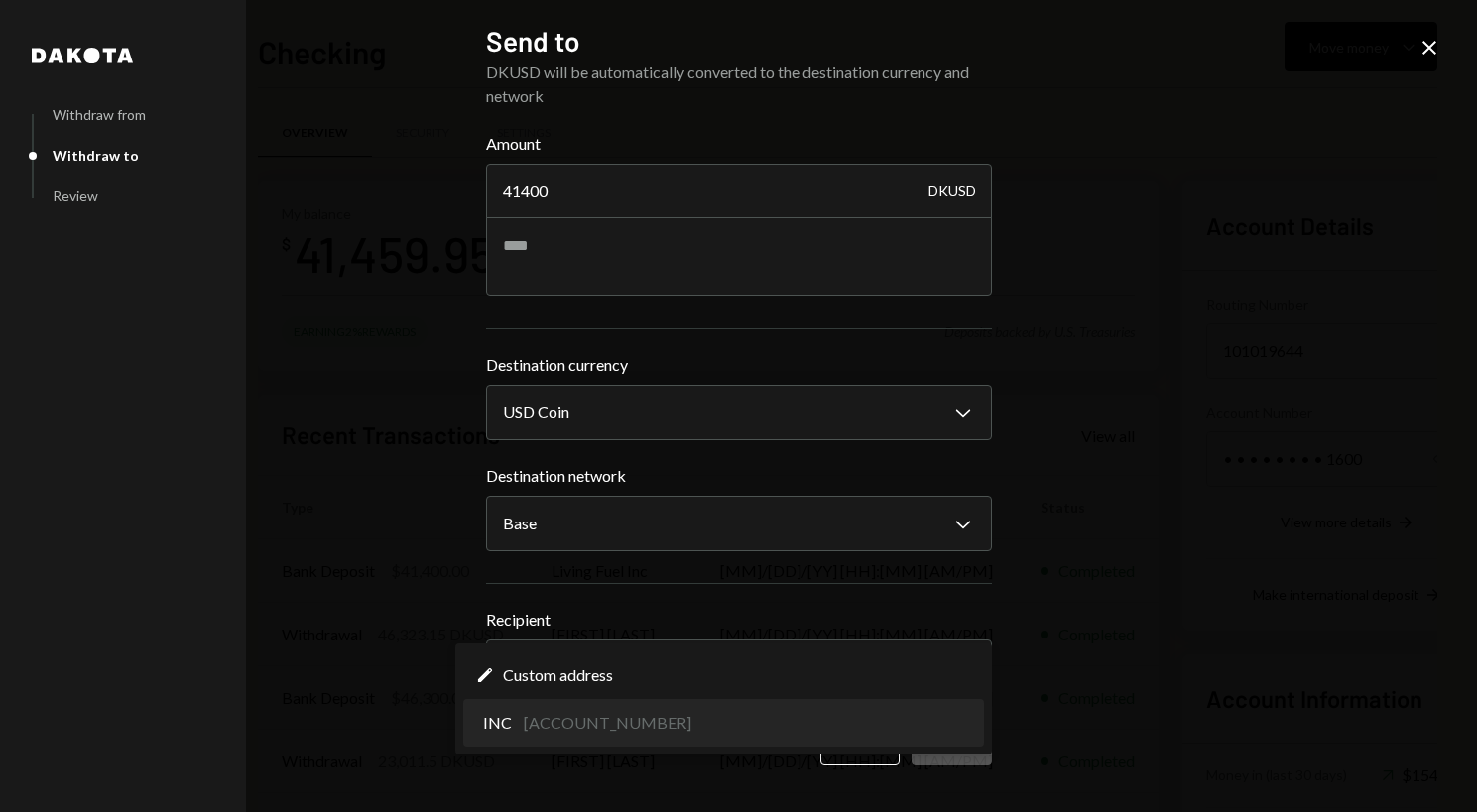 select on "**********" 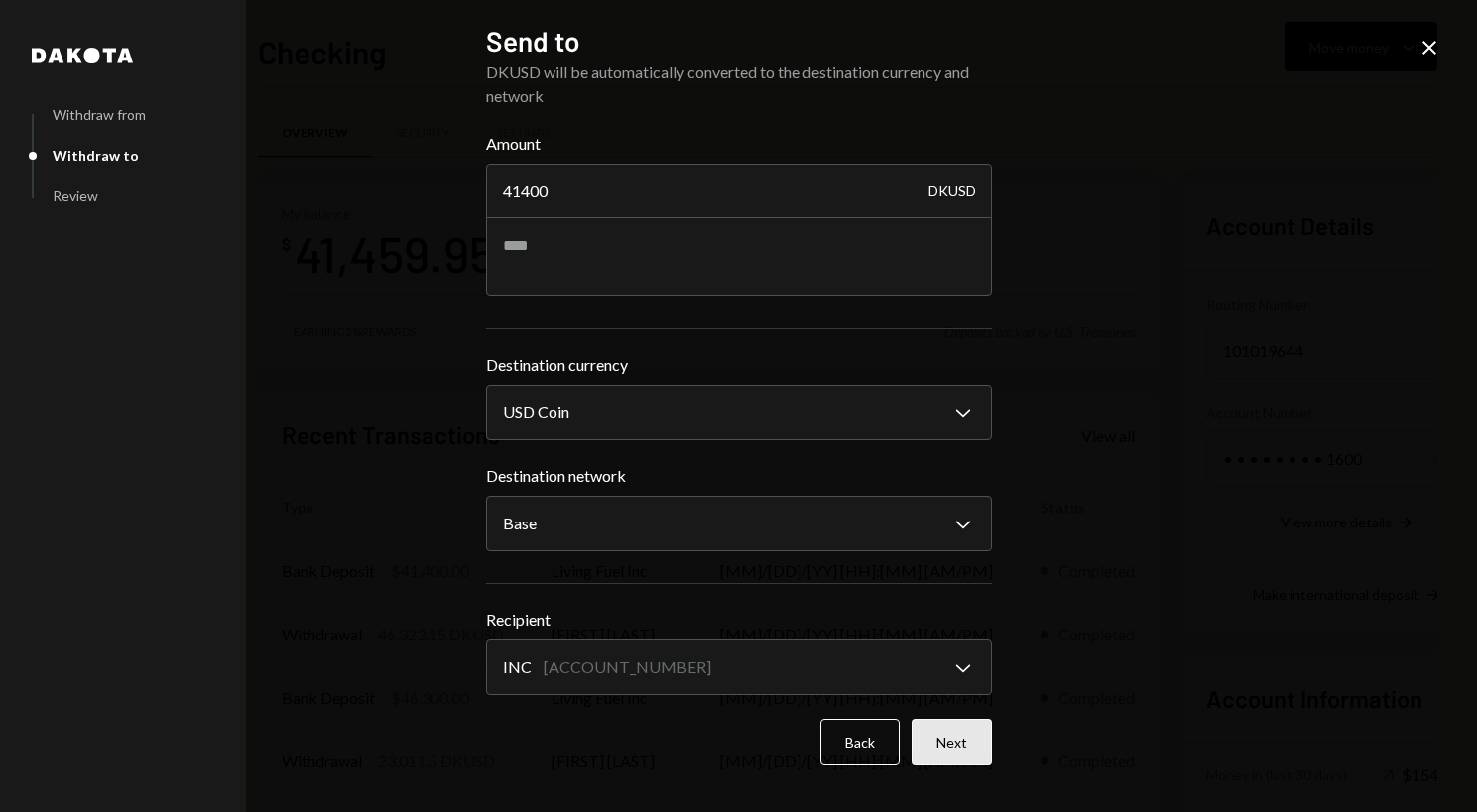 click on "Next" at bounding box center (951, 742) 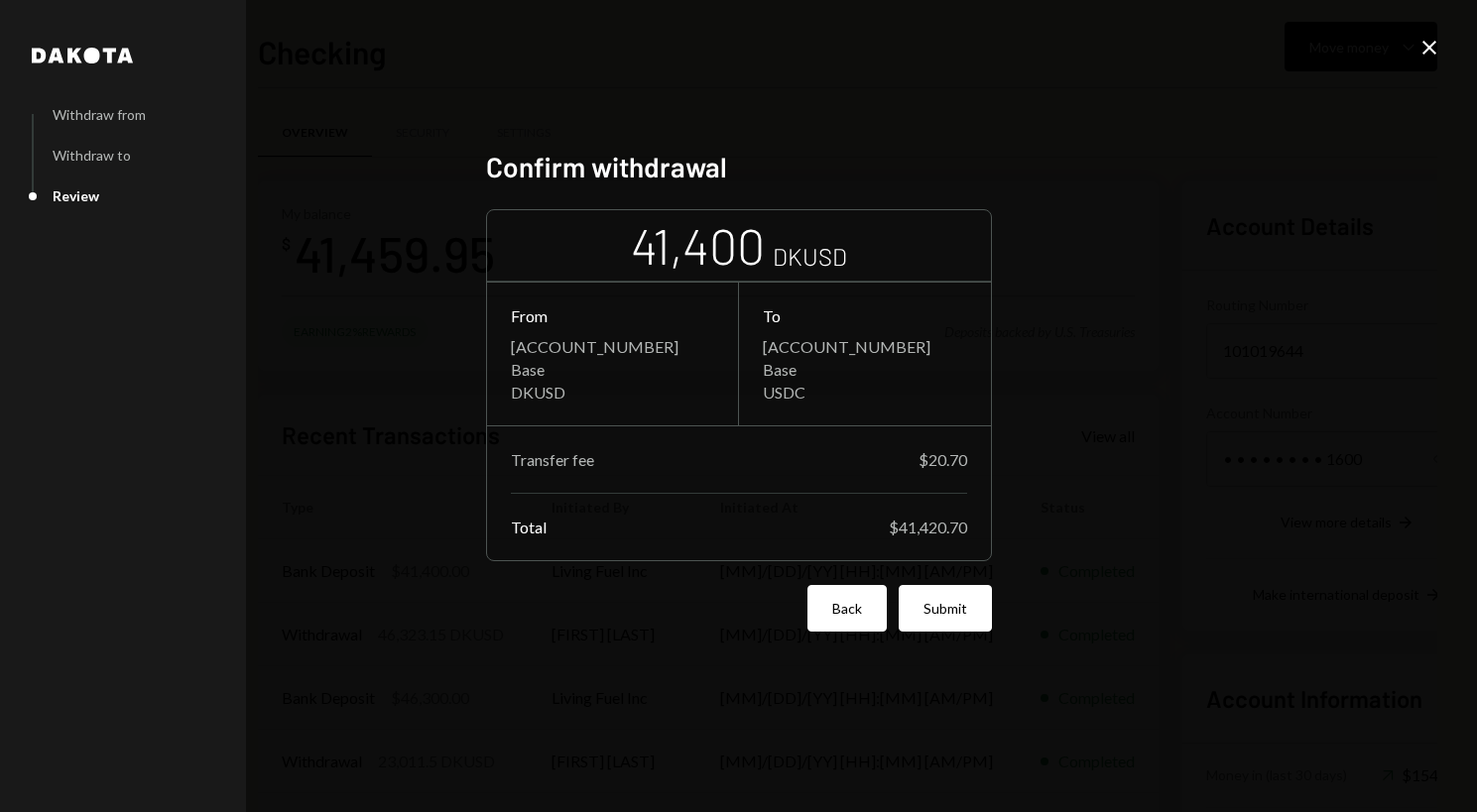 click on "Back" at bounding box center [847, 608] 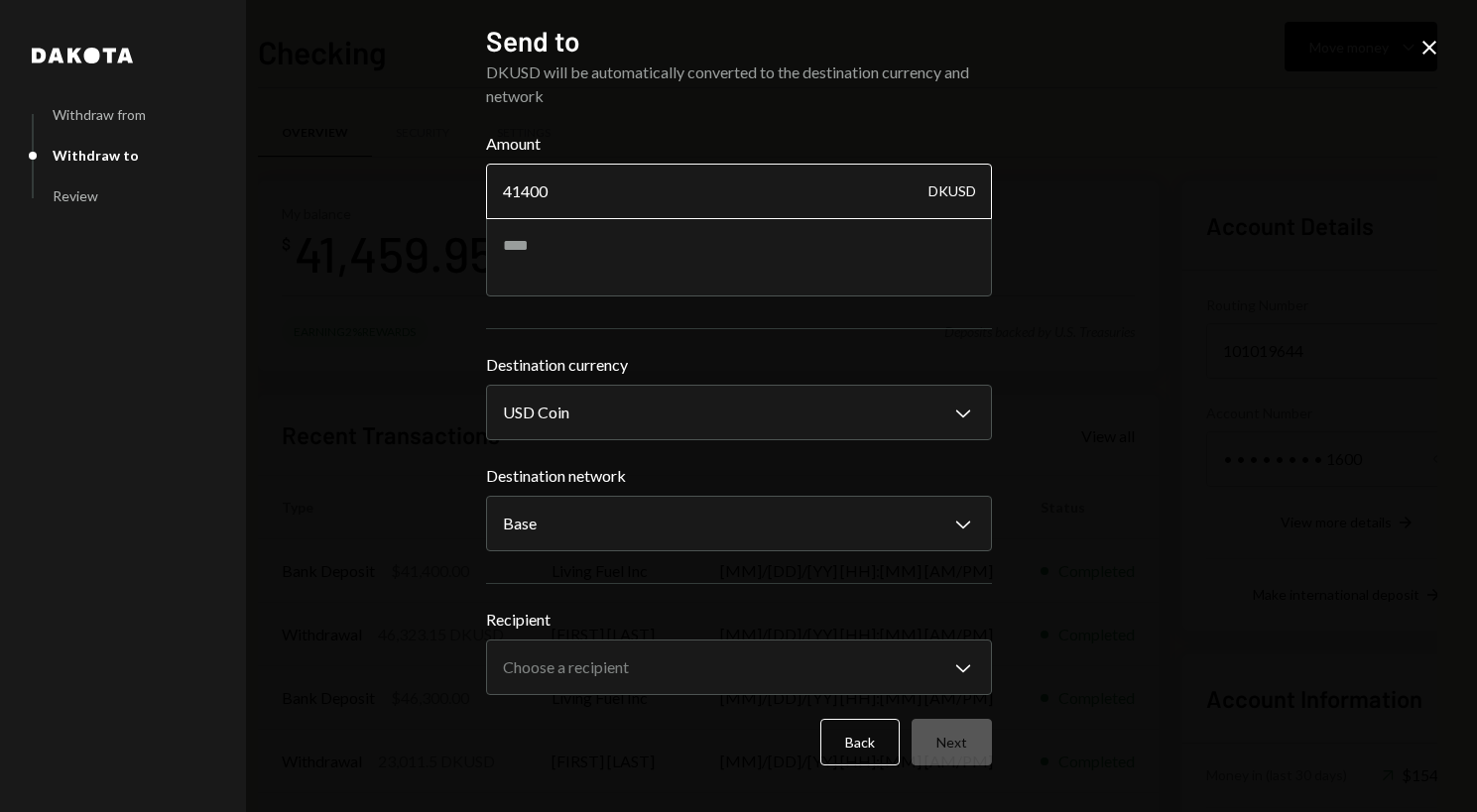click on "41400" at bounding box center [739, 191] 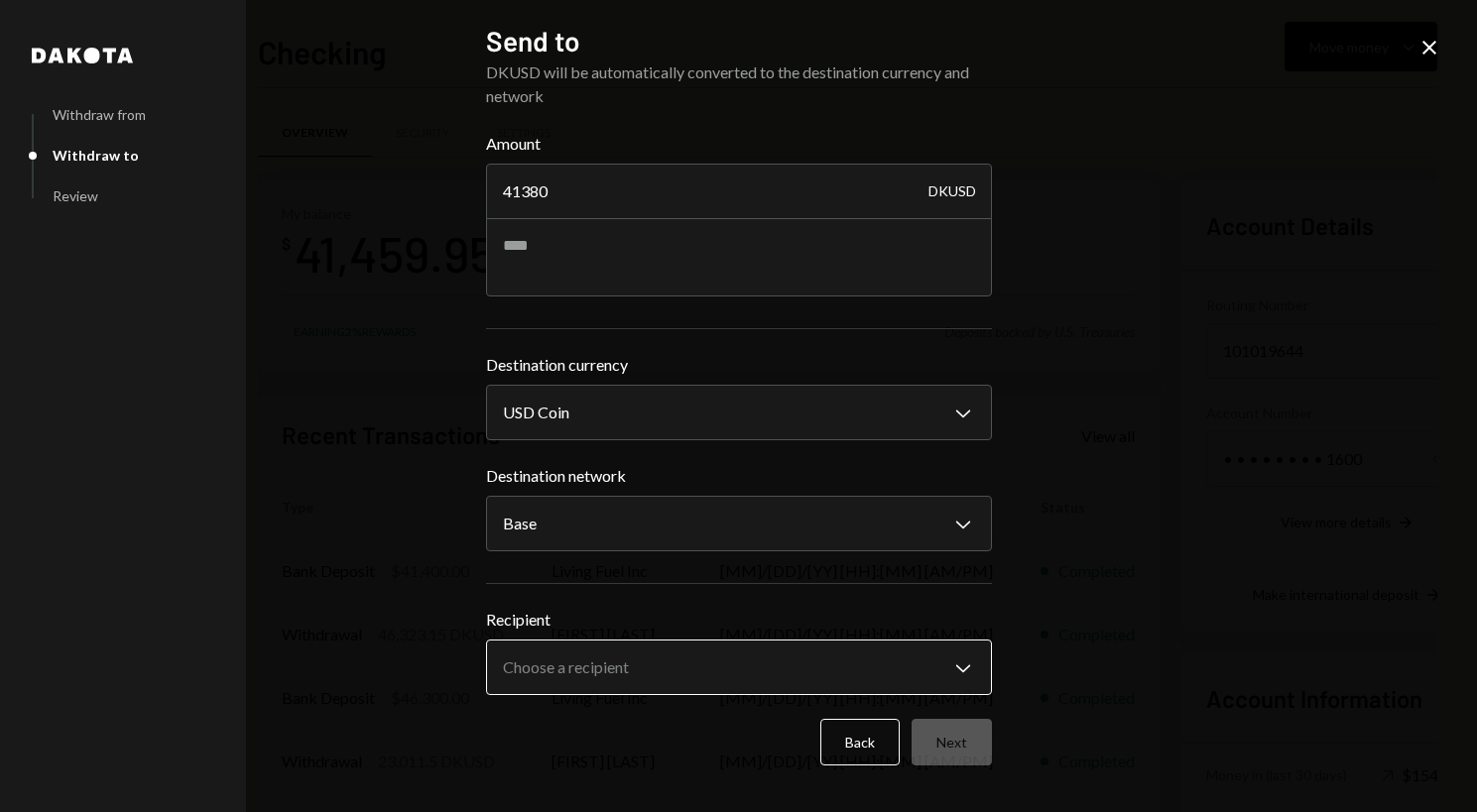 type on "41380" 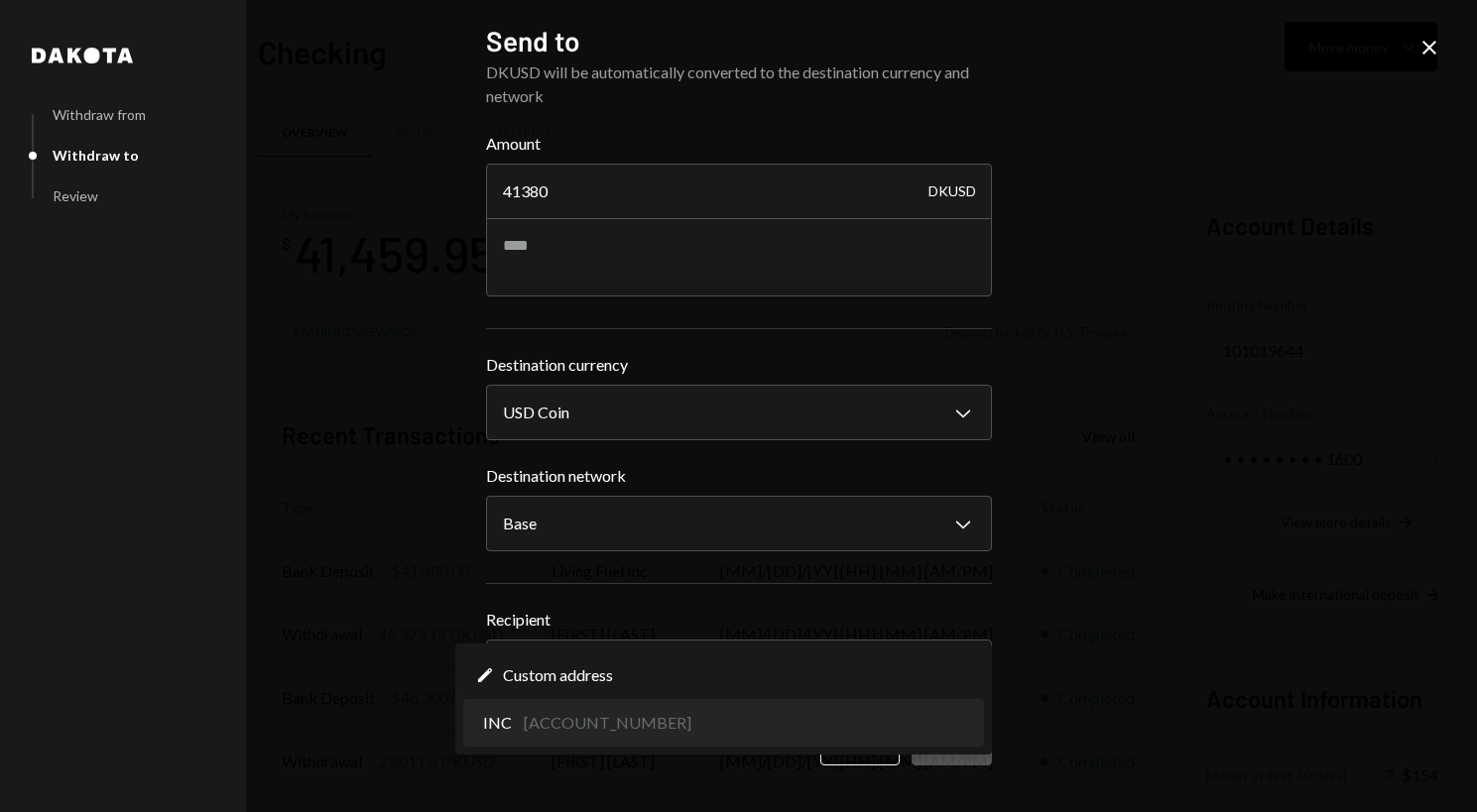 select on "**********" 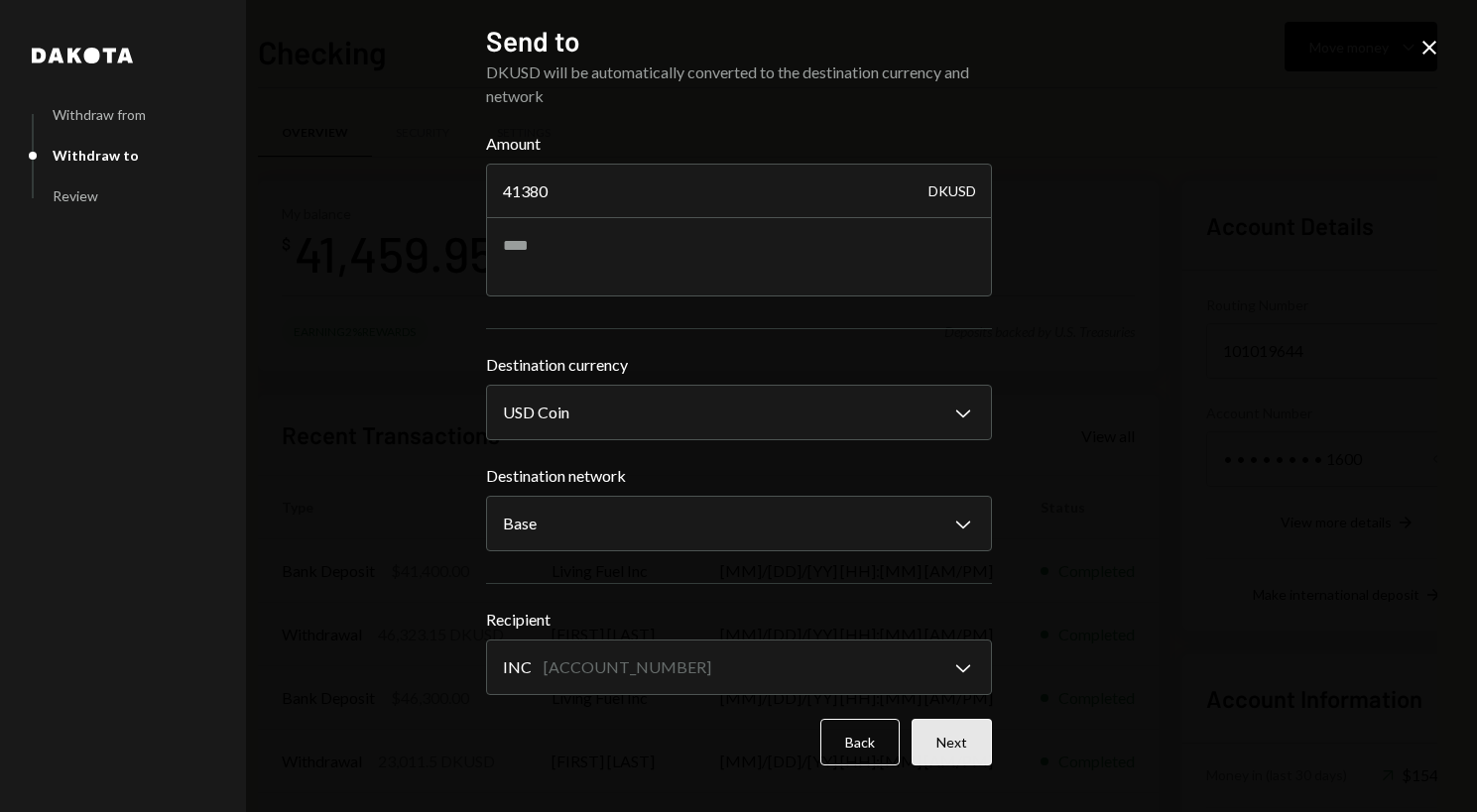 click on "Next" at bounding box center (951, 742) 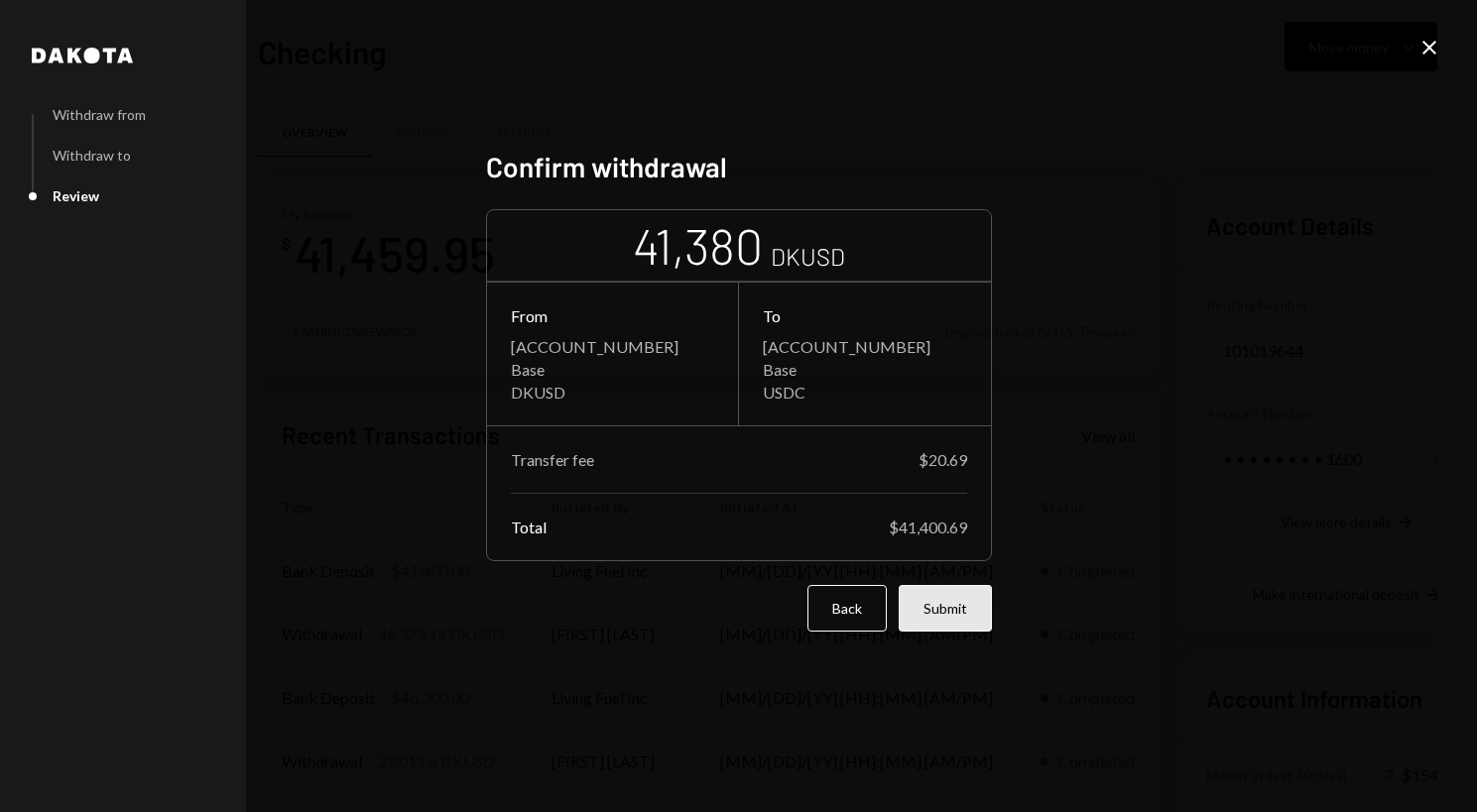 click on "Submit" at bounding box center [945, 608] 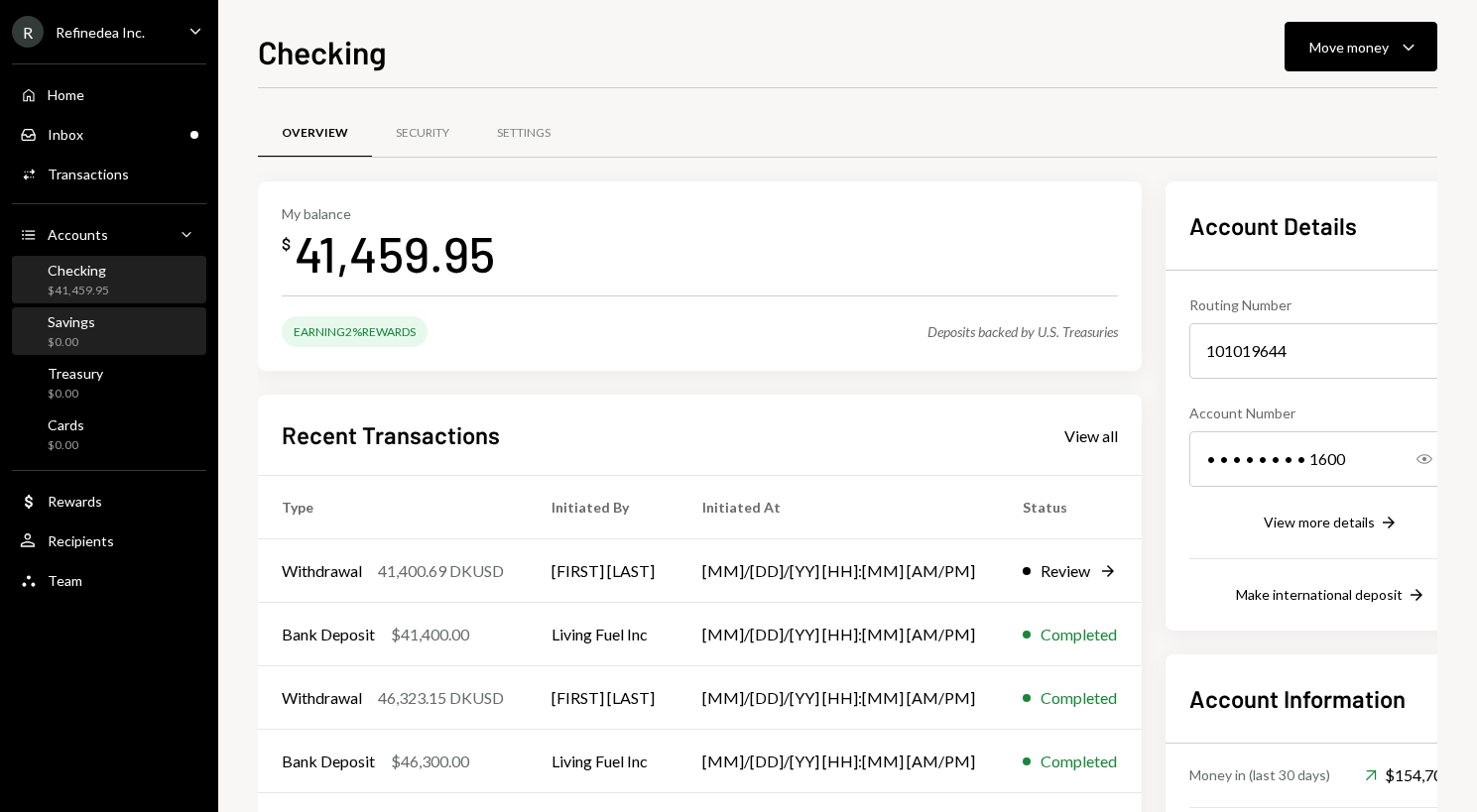 click on "$0.00" at bounding box center [71, 342] 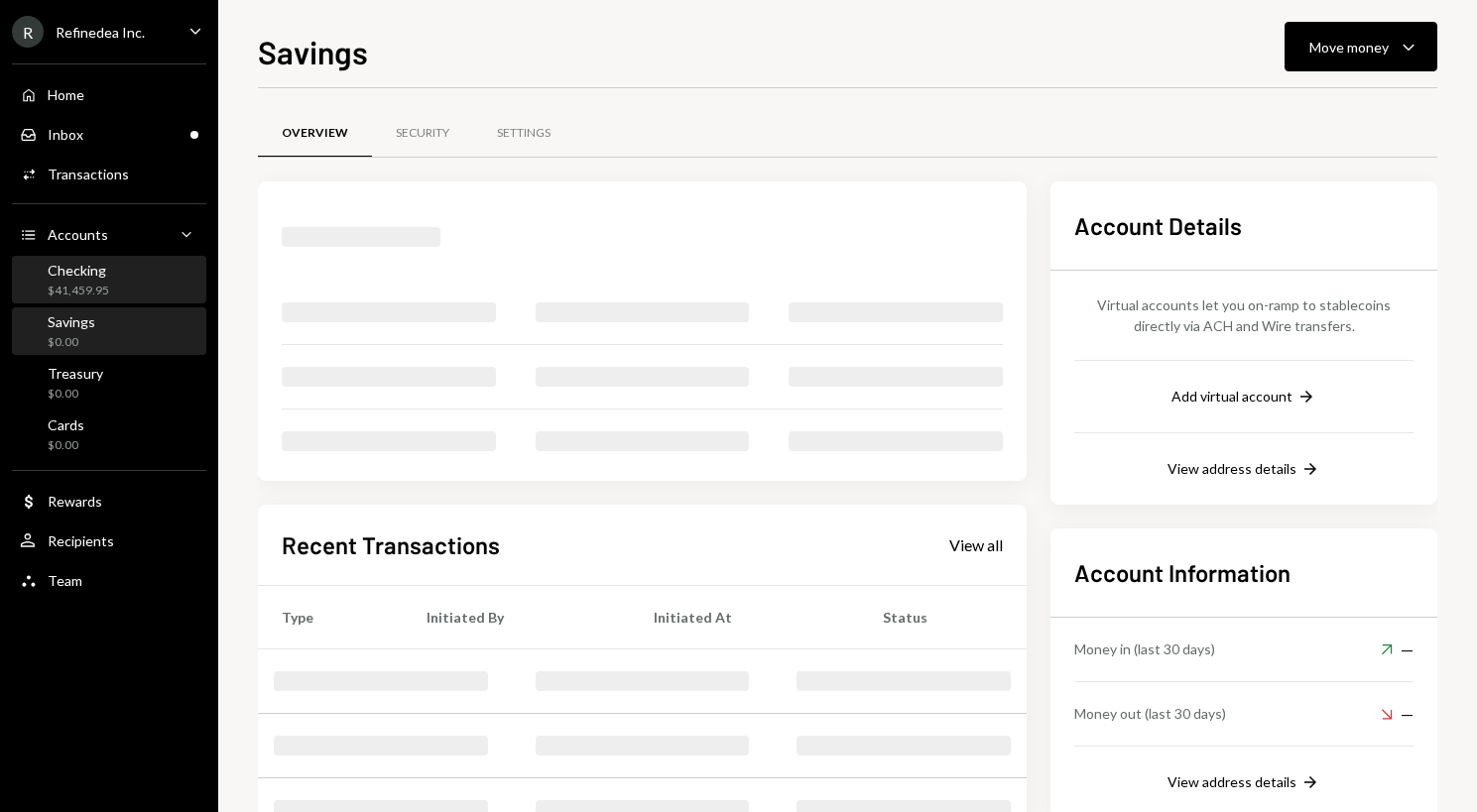 click on "Checking $41,459.95" at bounding box center (109, 281) 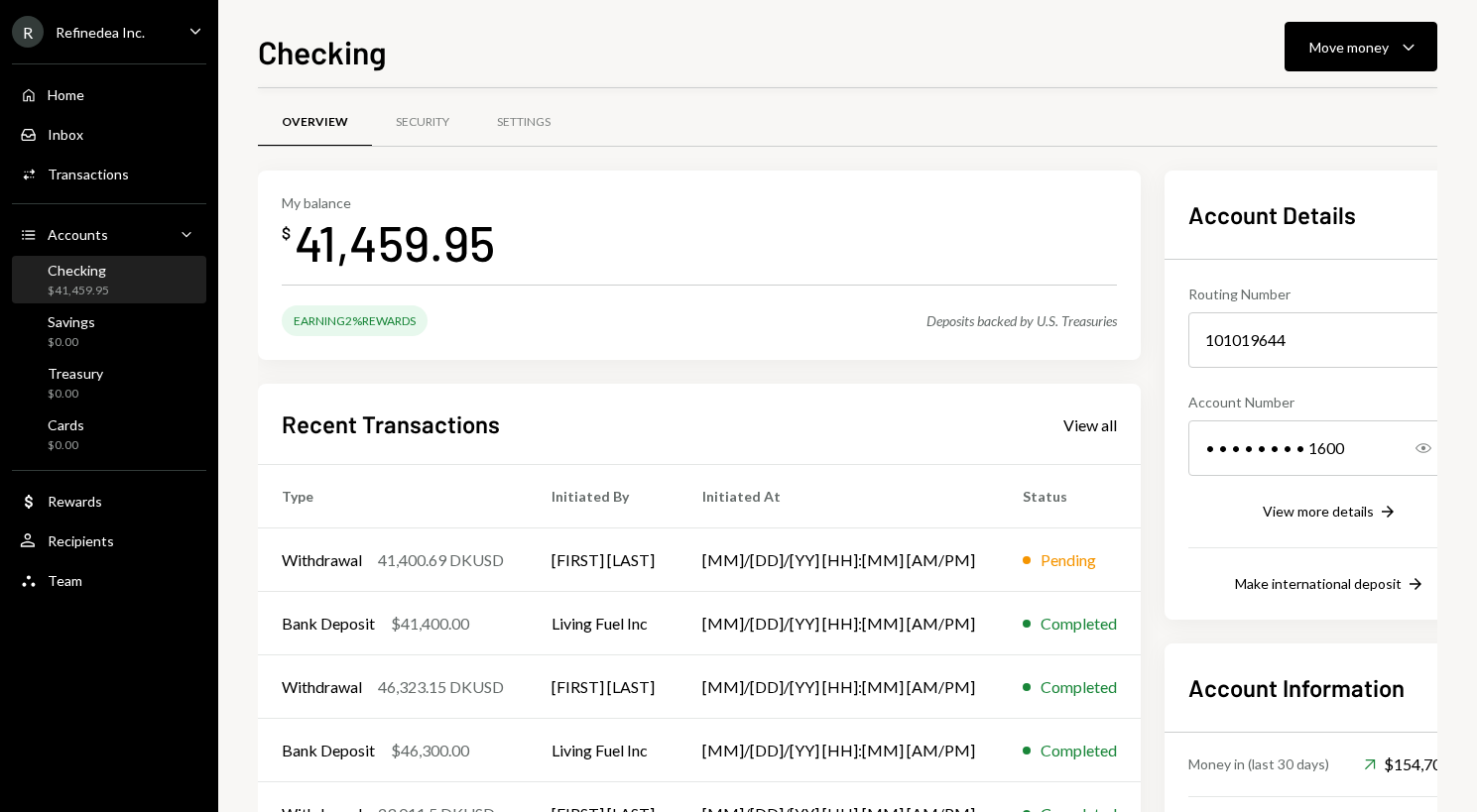 scroll, scrollTop: 0, scrollLeft: 0, axis: both 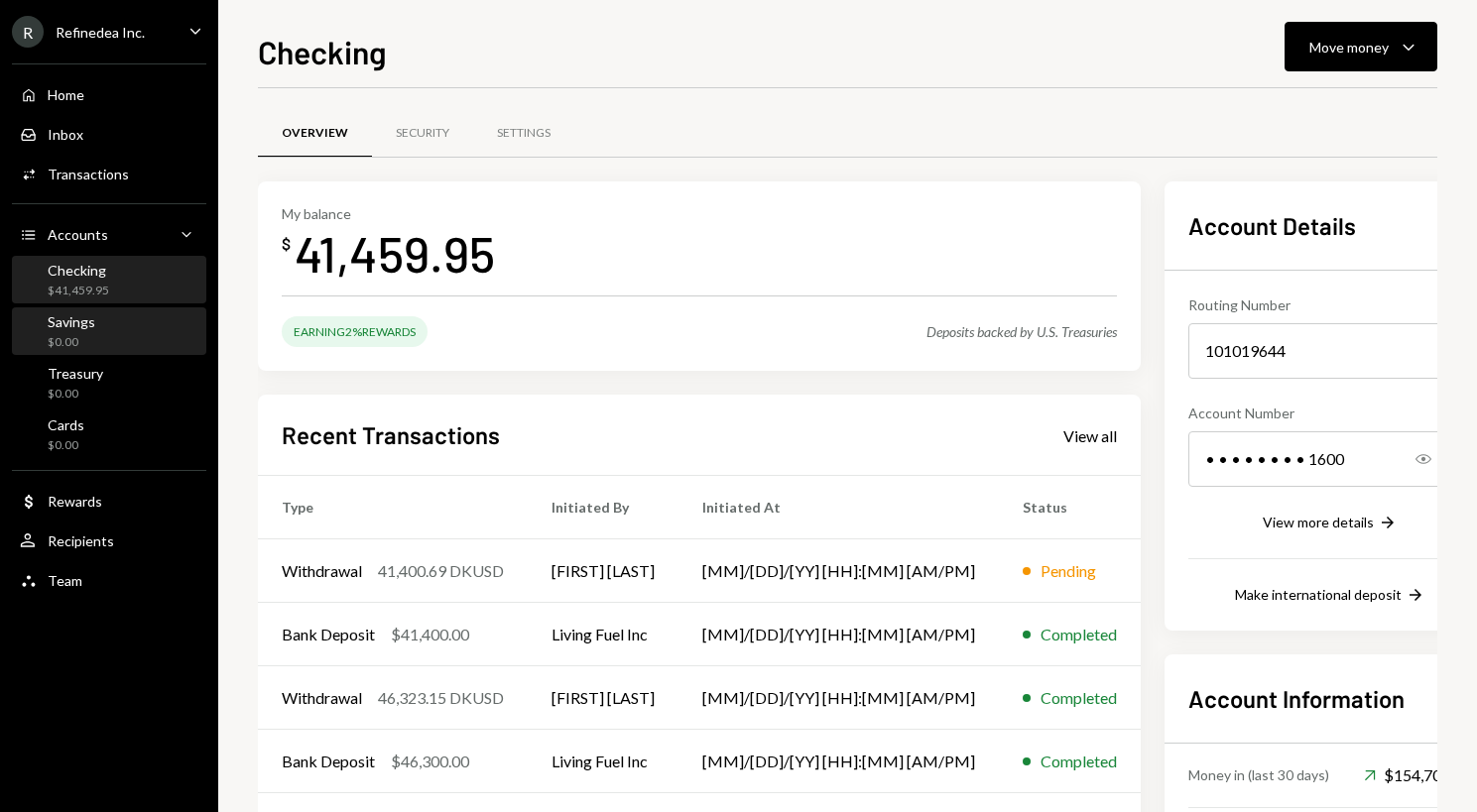 click on "Savings $0.00" at bounding box center [109, 332] 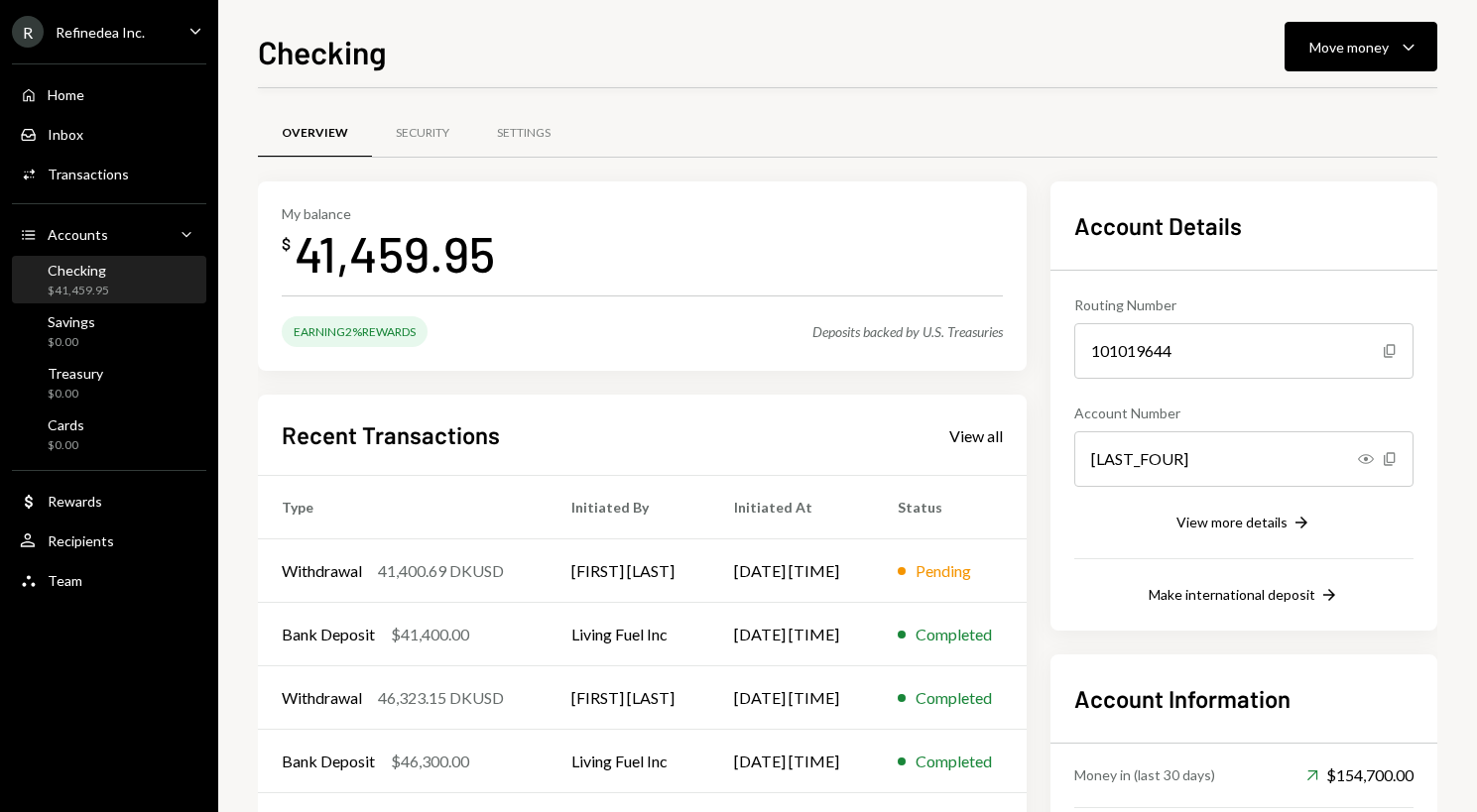 scroll, scrollTop: 0, scrollLeft: 0, axis: both 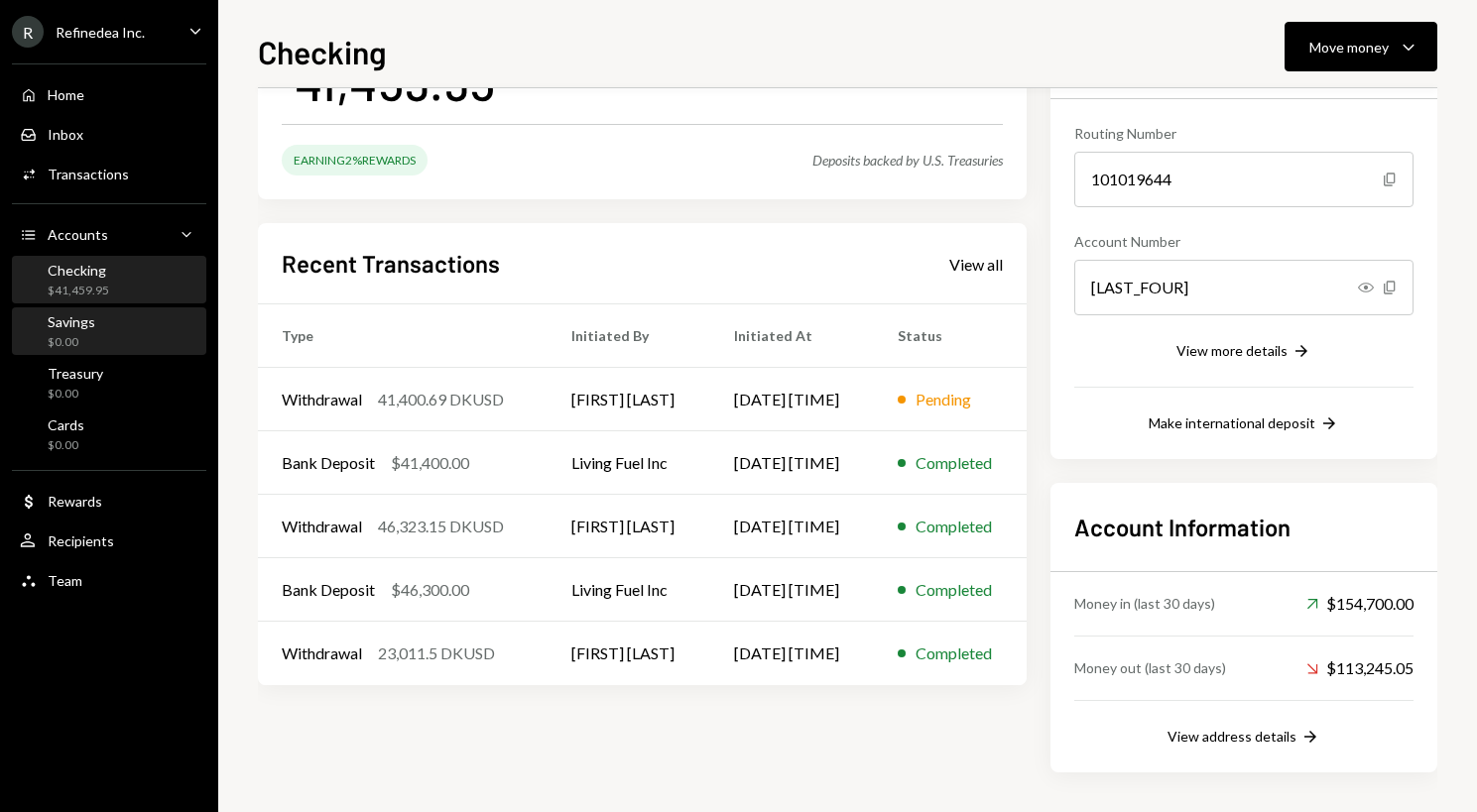 click on "Savings $0.00" at bounding box center [109, 332] 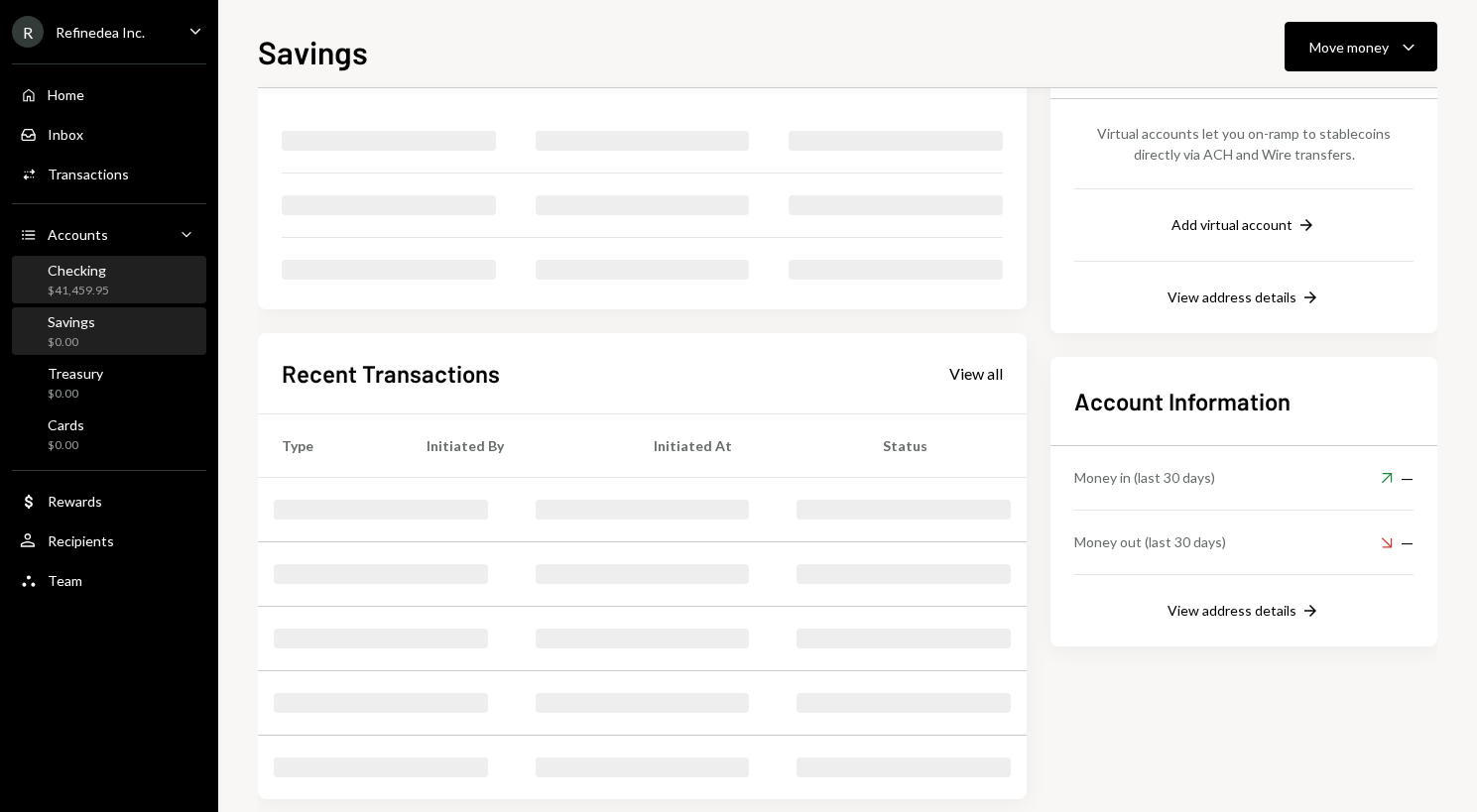 click on "Checking [AMOUNT]" at bounding box center [109, 281] 